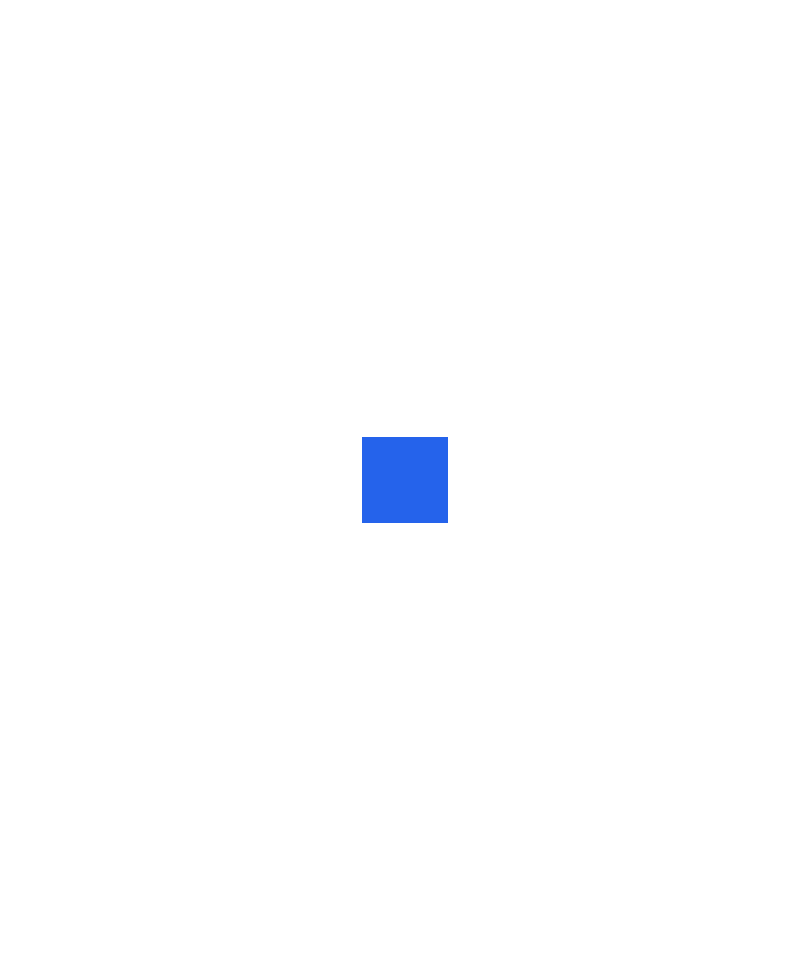 scroll, scrollTop: 0, scrollLeft: 0, axis: both 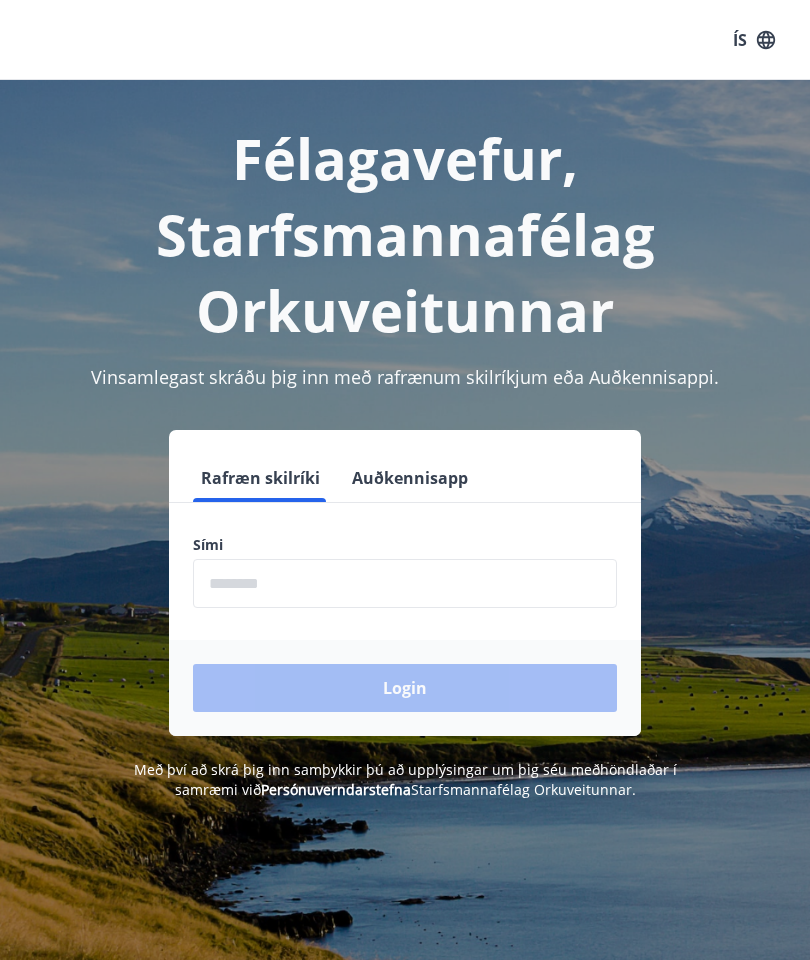 click at bounding box center (405, 583) 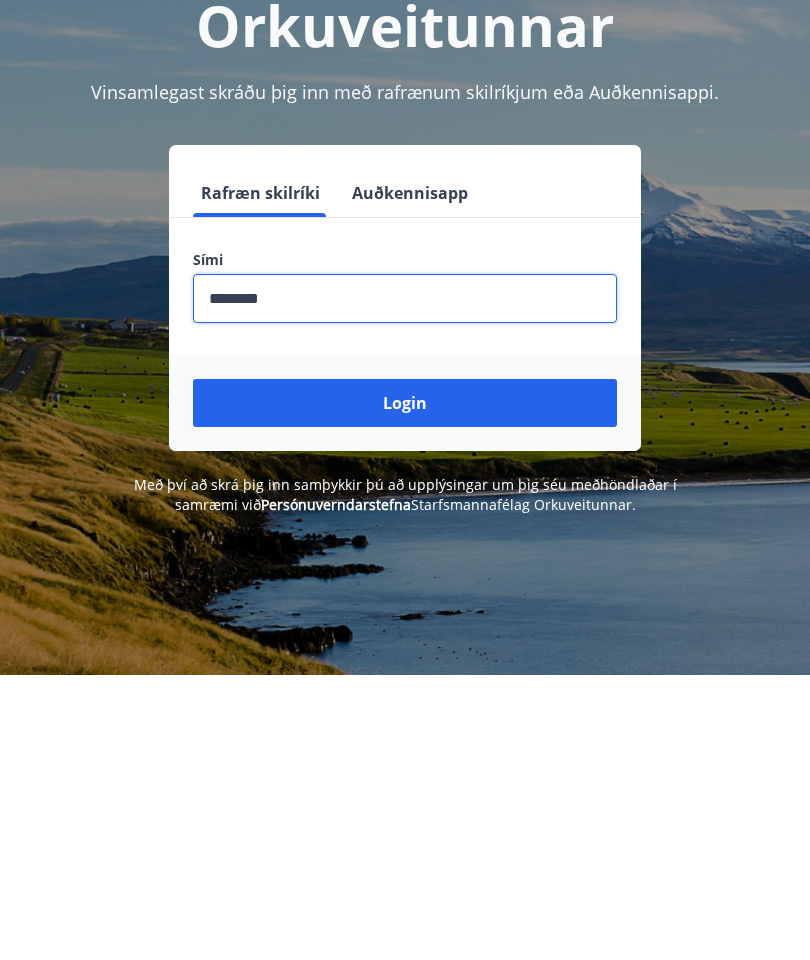 type on "********" 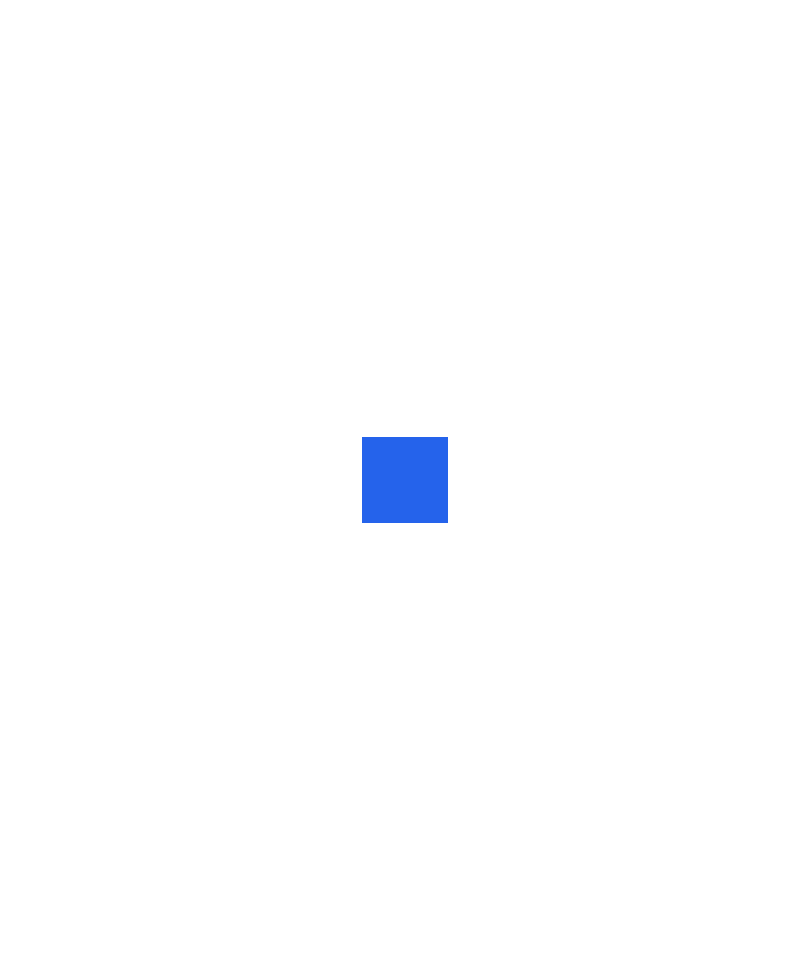 scroll, scrollTop: 0, scrollLeft: 0, axis: both 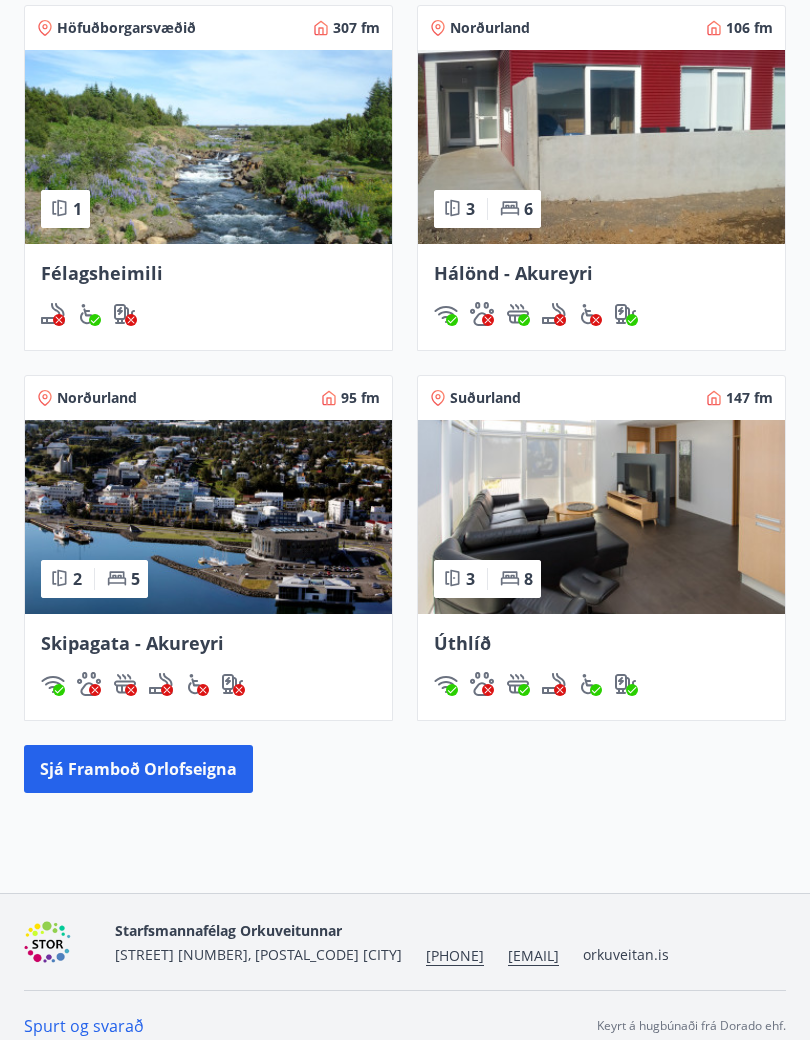click on "Sjá framboð orlofseigna" at bounding box center (138, 769) 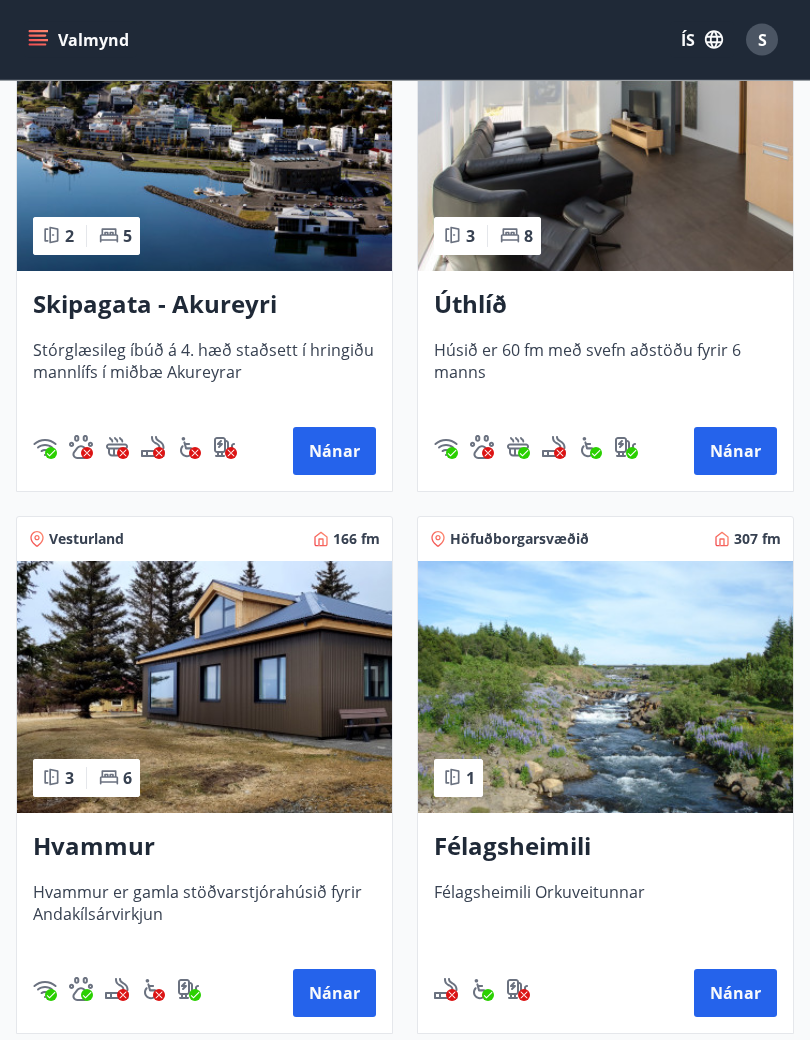 scroll, scrollTop: 518, scrollLeft: 0, axis: vertical 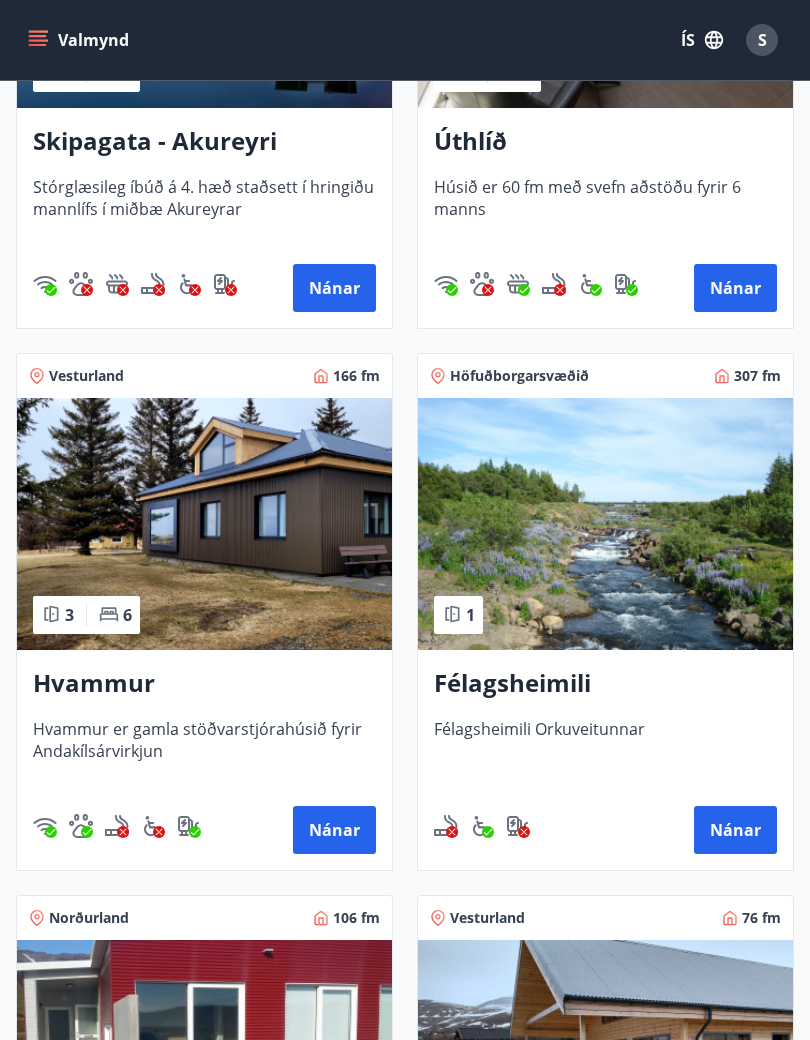 click at bounding box center (204, 524) 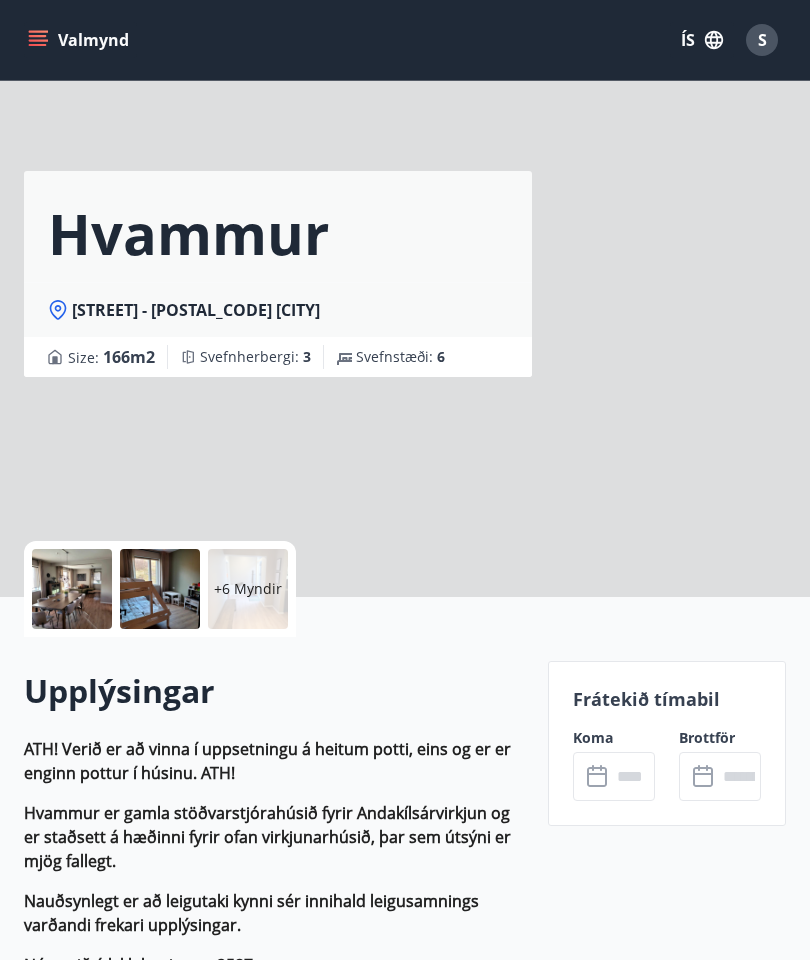 scroll, scrollTop: 0, scrollLeft: 0, axis: both 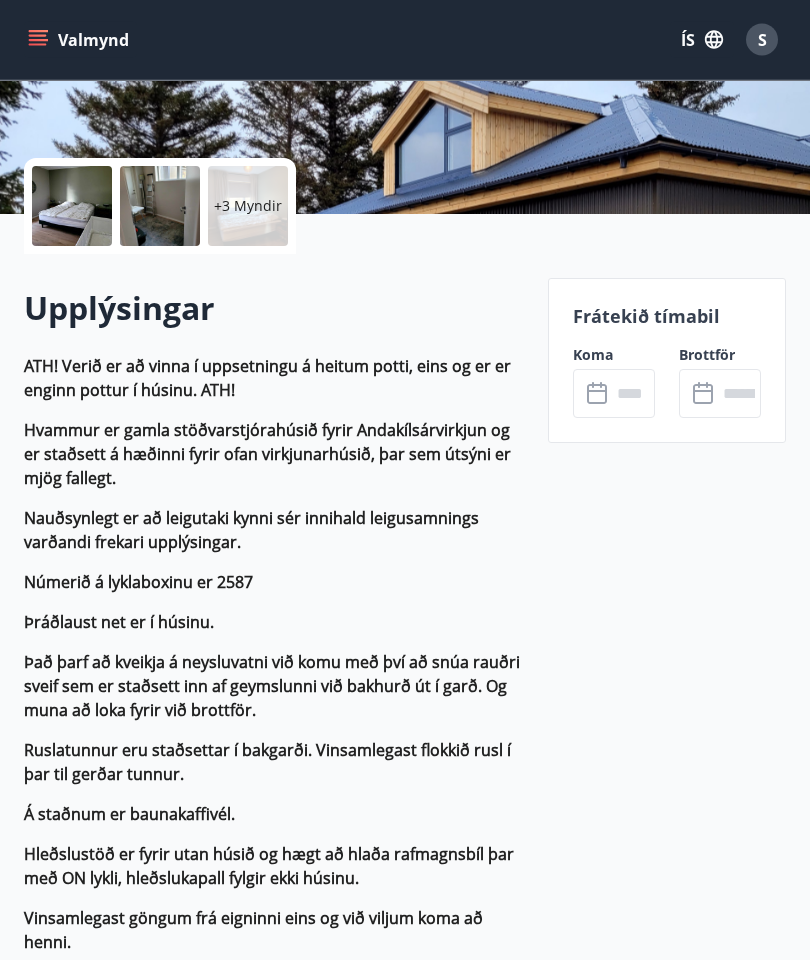 click on "+3 Myndir" at bounding box center (248, 207) 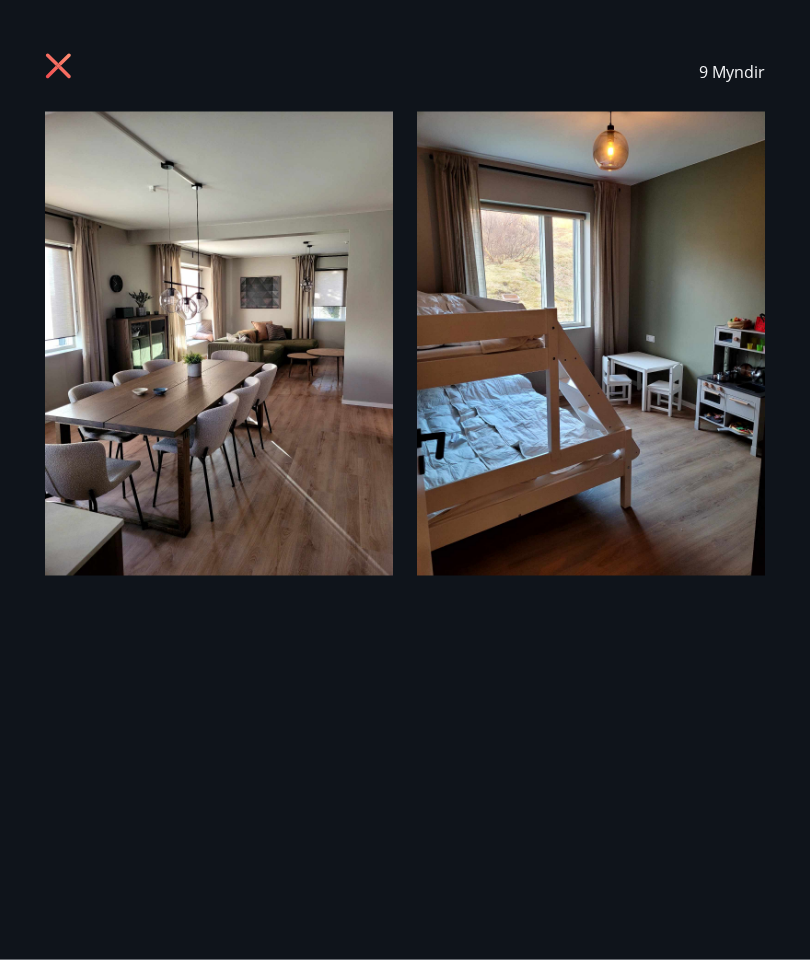 scroll, scrollTop: 386, scrollLeft: 0, axis: vertical 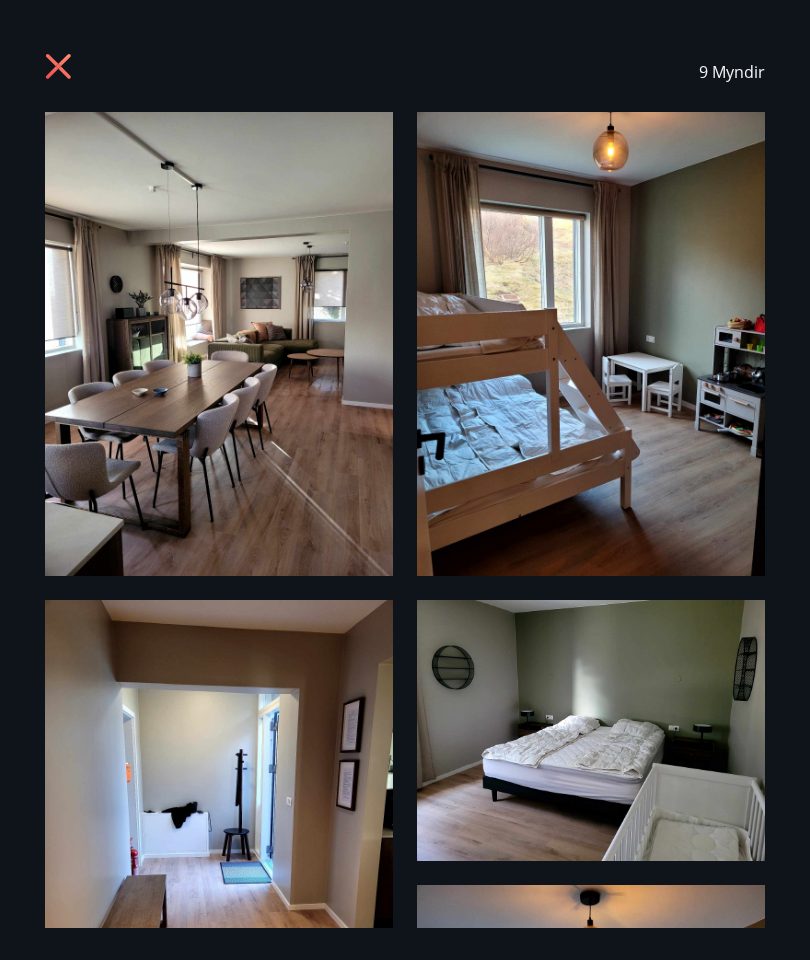 click 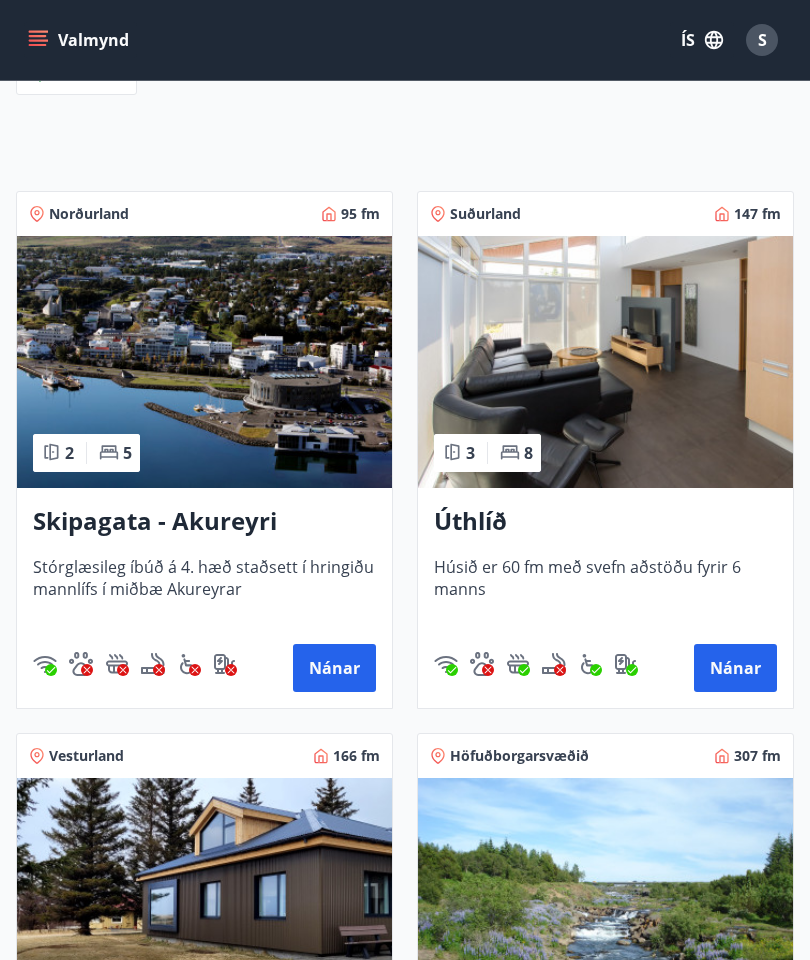 scroll, scrollTop: 299, scrollLeft: 0, axis: vertical 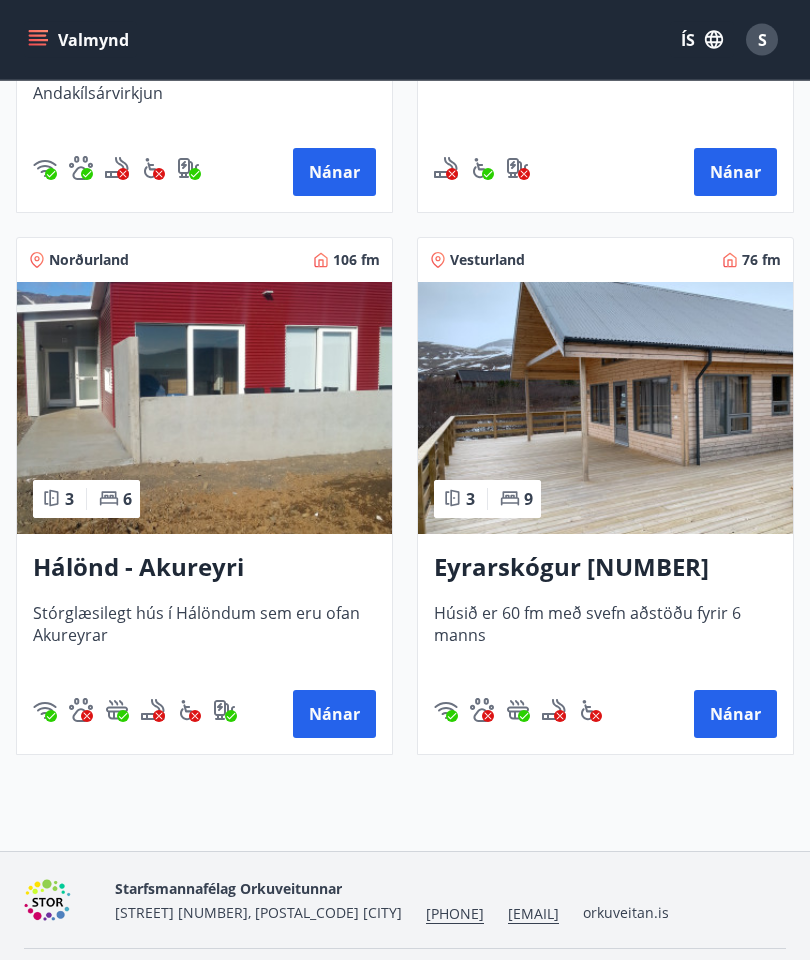 click on "Nánar" at bounding box center [735, 715] 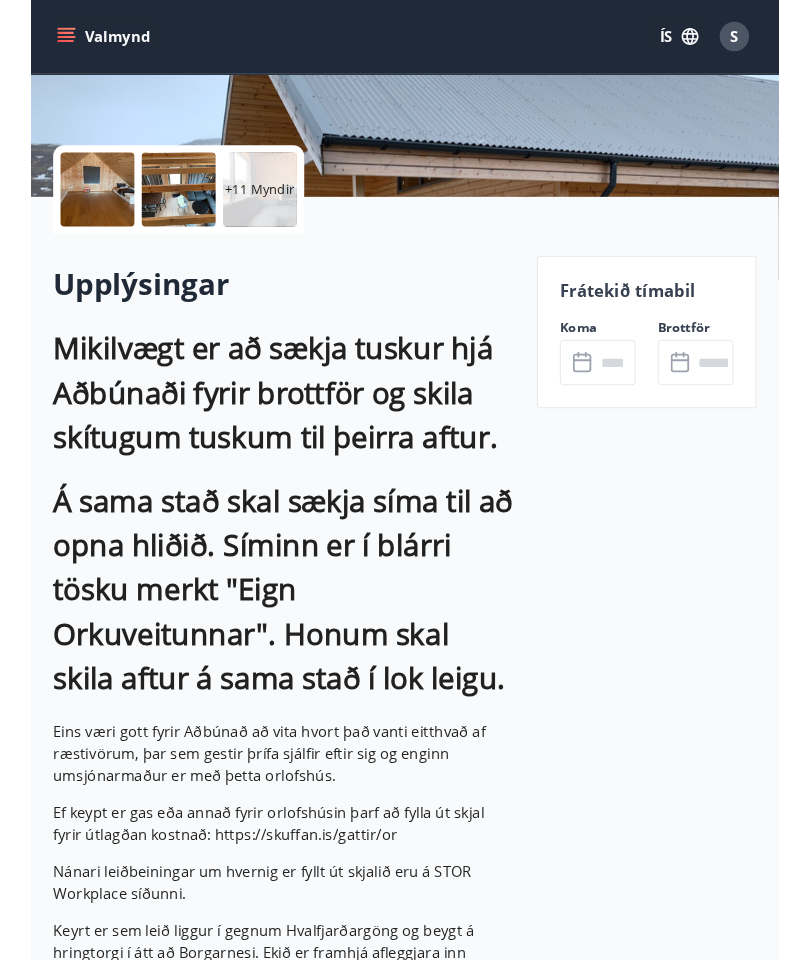 scroll, scrollTop: 467, scrollLeft: 0, axis: vertical 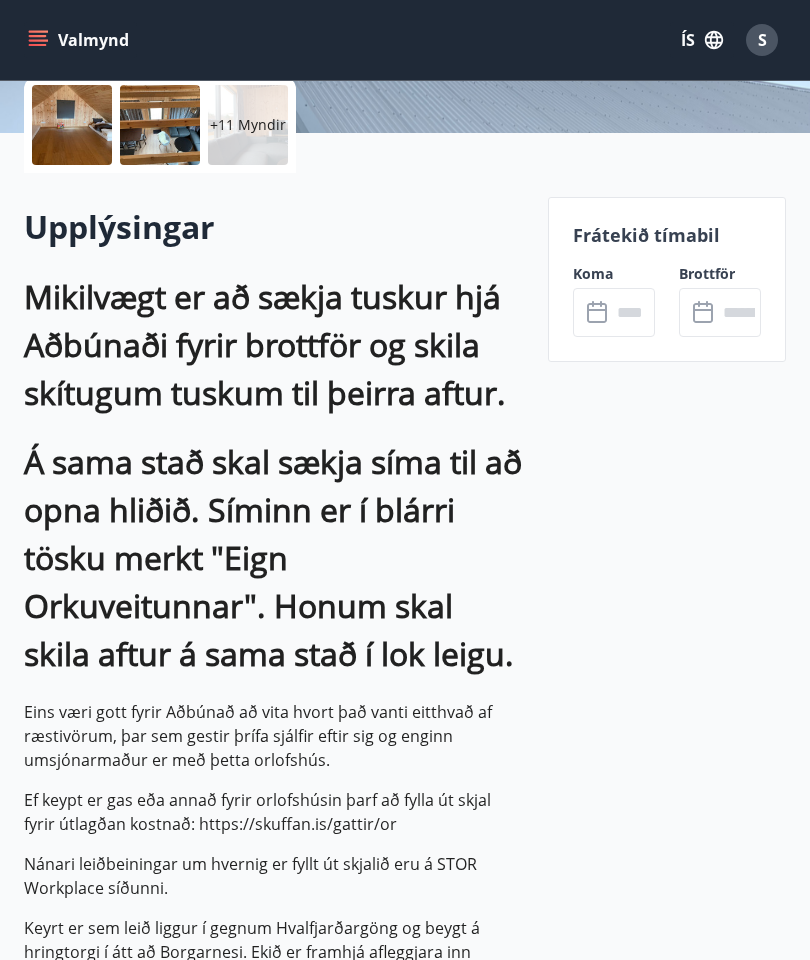 click at bounding box center [633, 312] 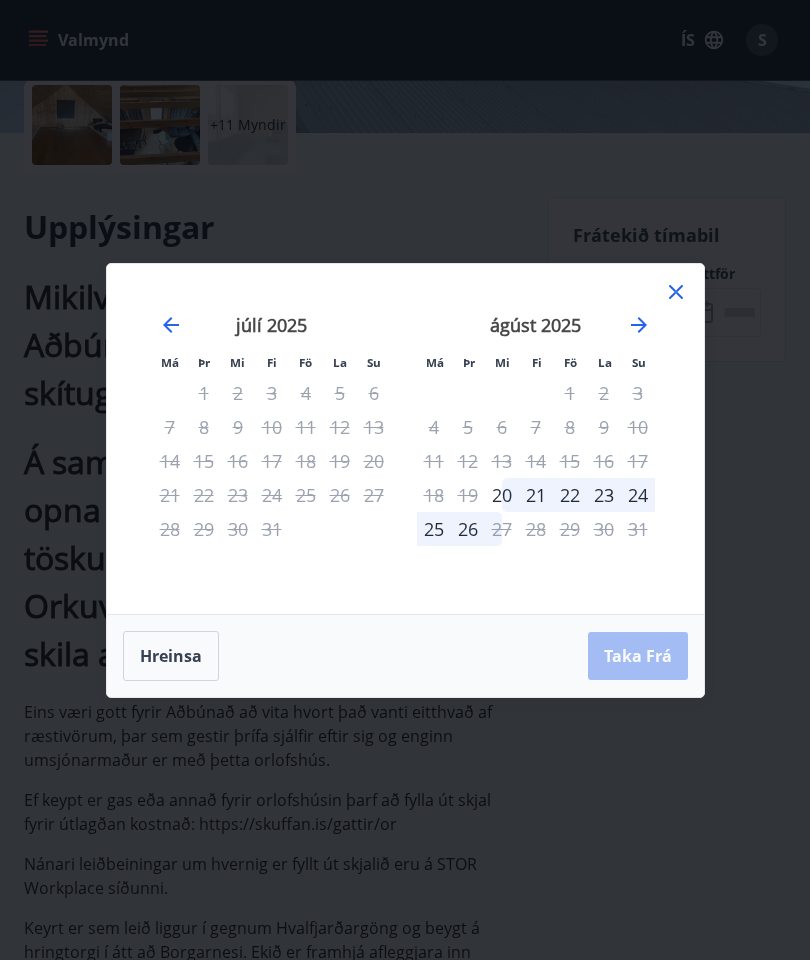 click on "20" at bounding box center [502, 495] 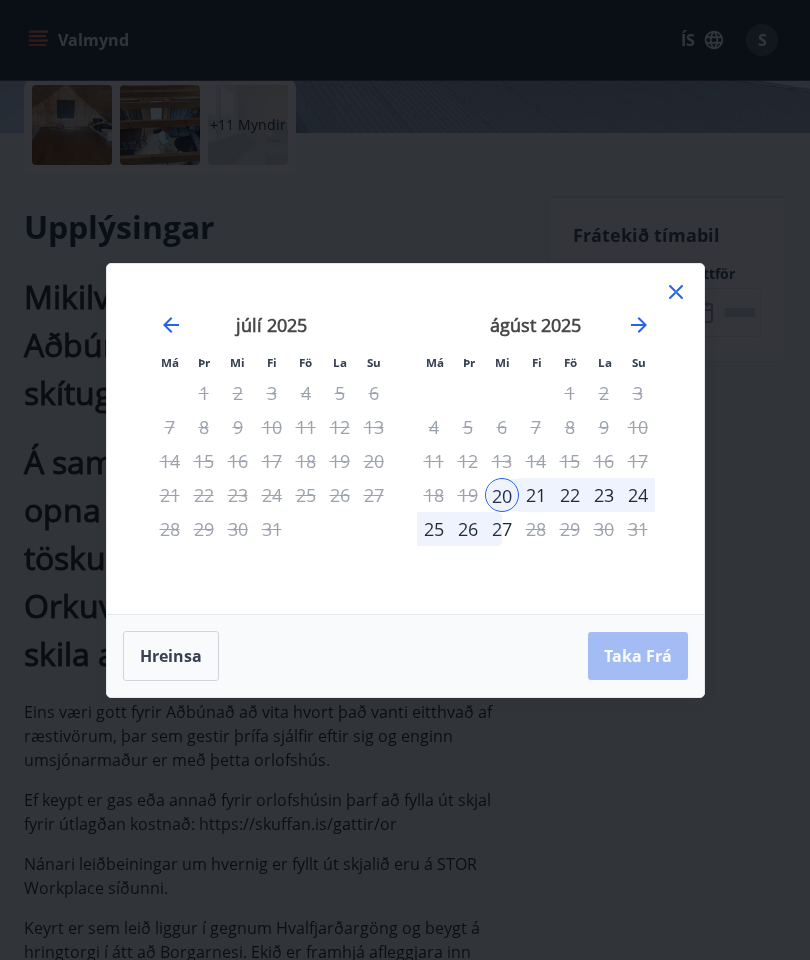 click on "27" at bounding box center [502, 529] 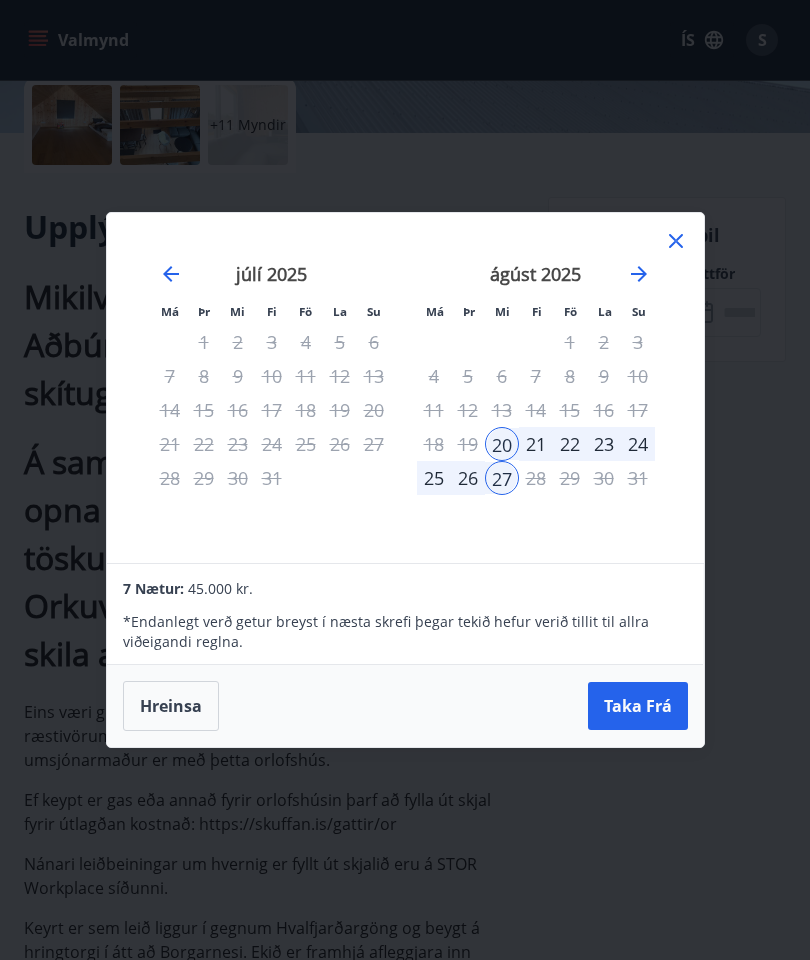 click 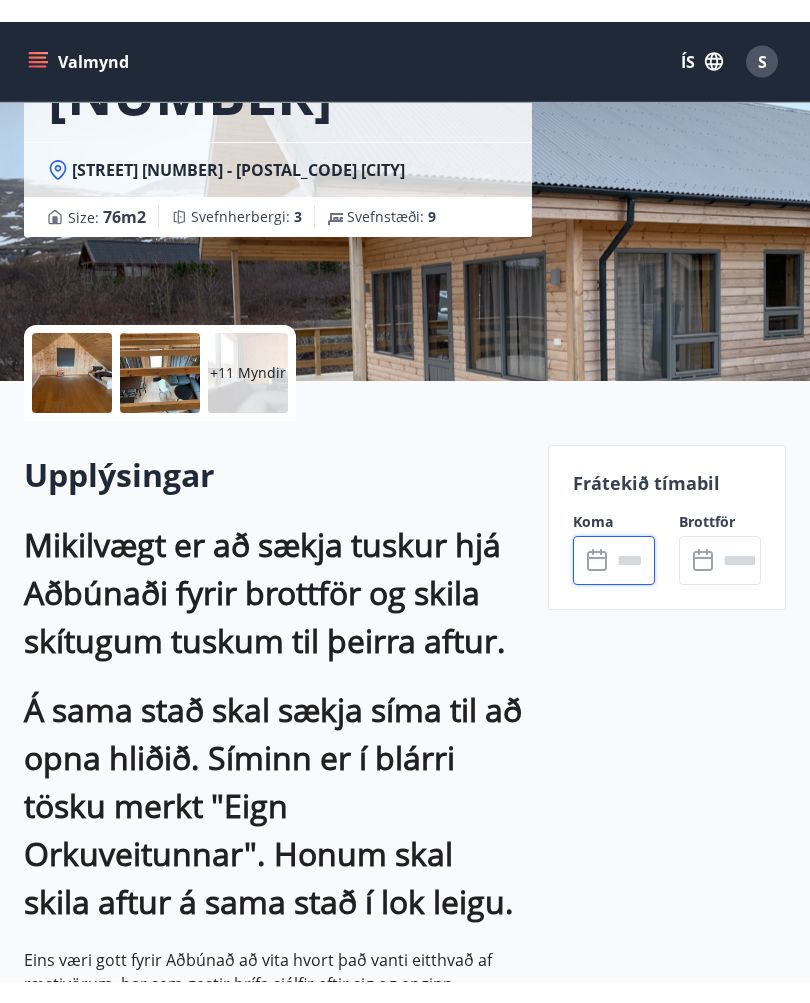 scroll, scrollTop: 0, scrollLeft: 0, axis: both 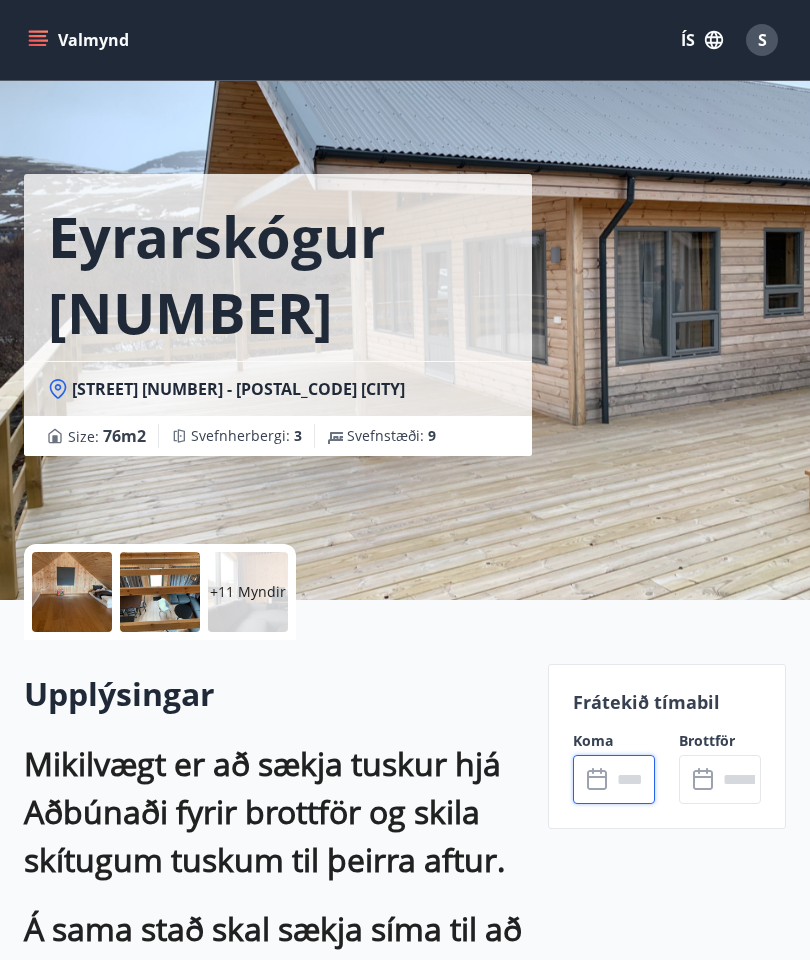 click on "Valmynd" at bounding box center (80, 40) 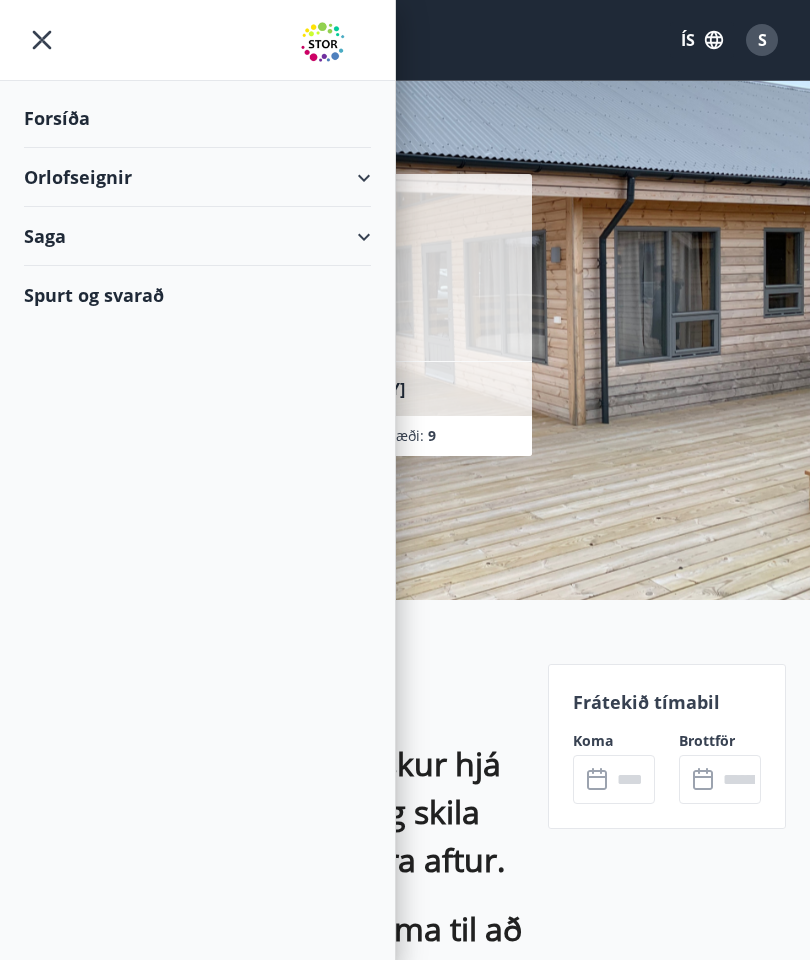 click on "Orlofseignir" at bounding box center [197, 177] 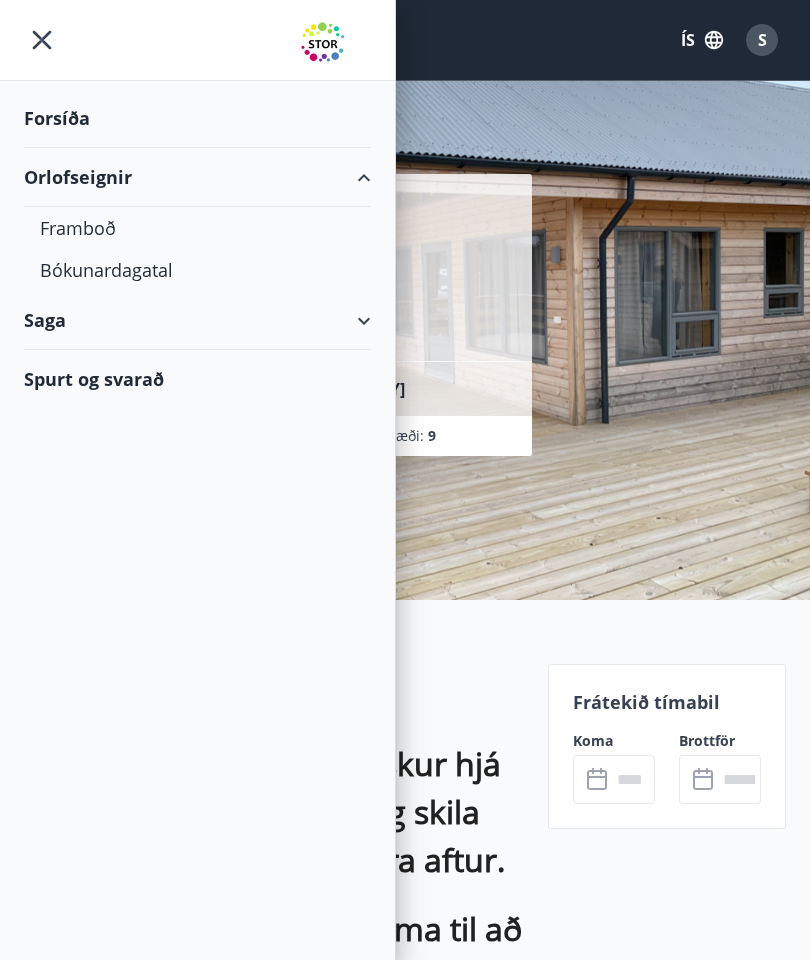 click on "Framboð" at bounding box center [197, 228] 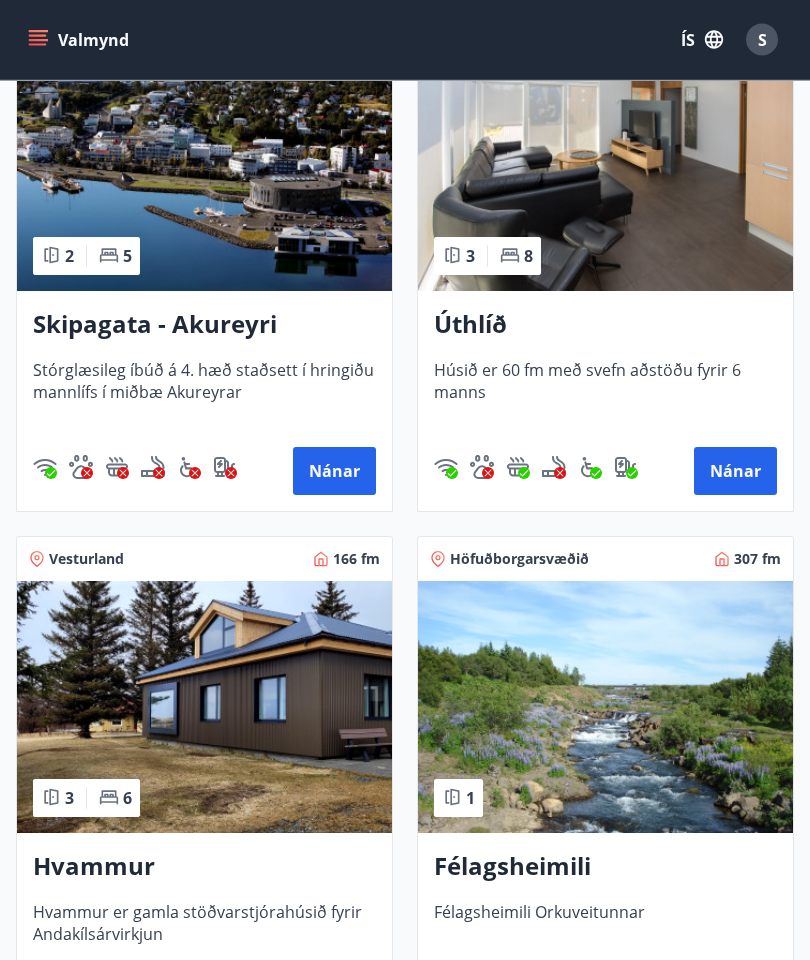 click on "Nánar" at bounding box center [735, 472] 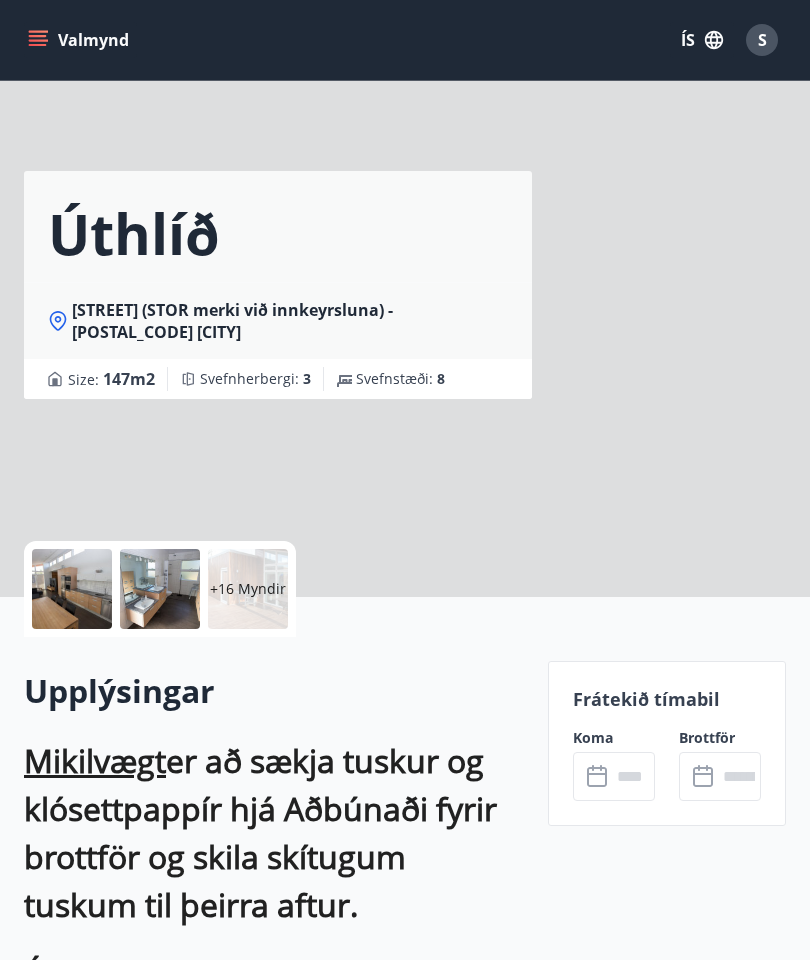 scroll, scrollTop: 0, scrollLeft: 0, axis: both 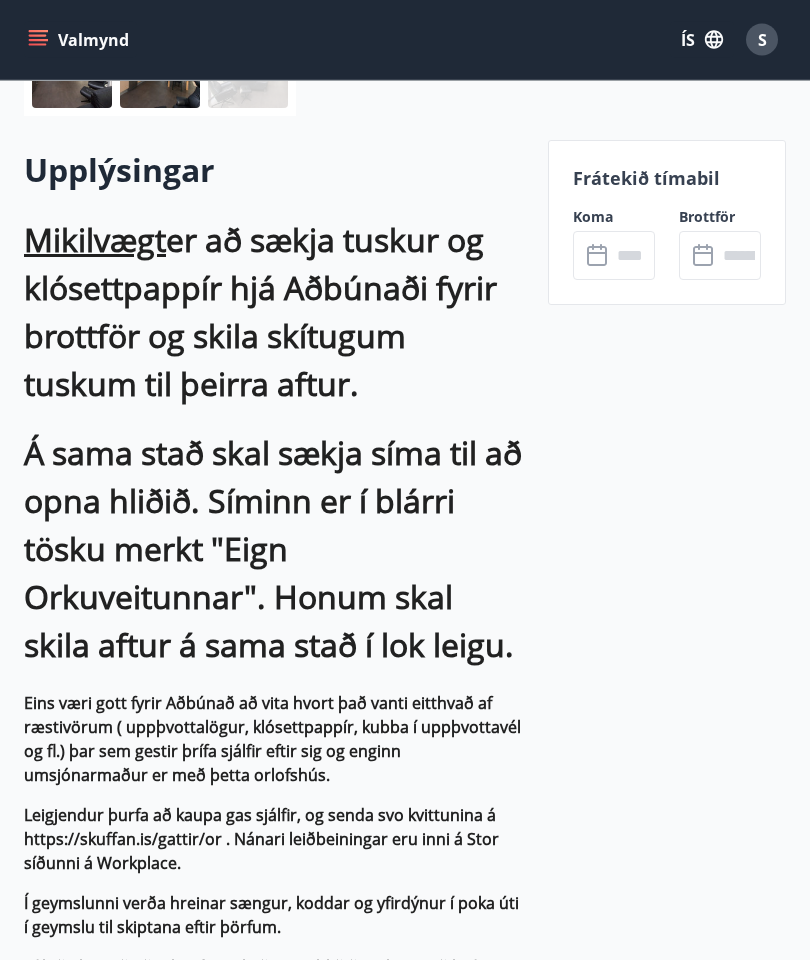 click at bounding box center [633, 256] 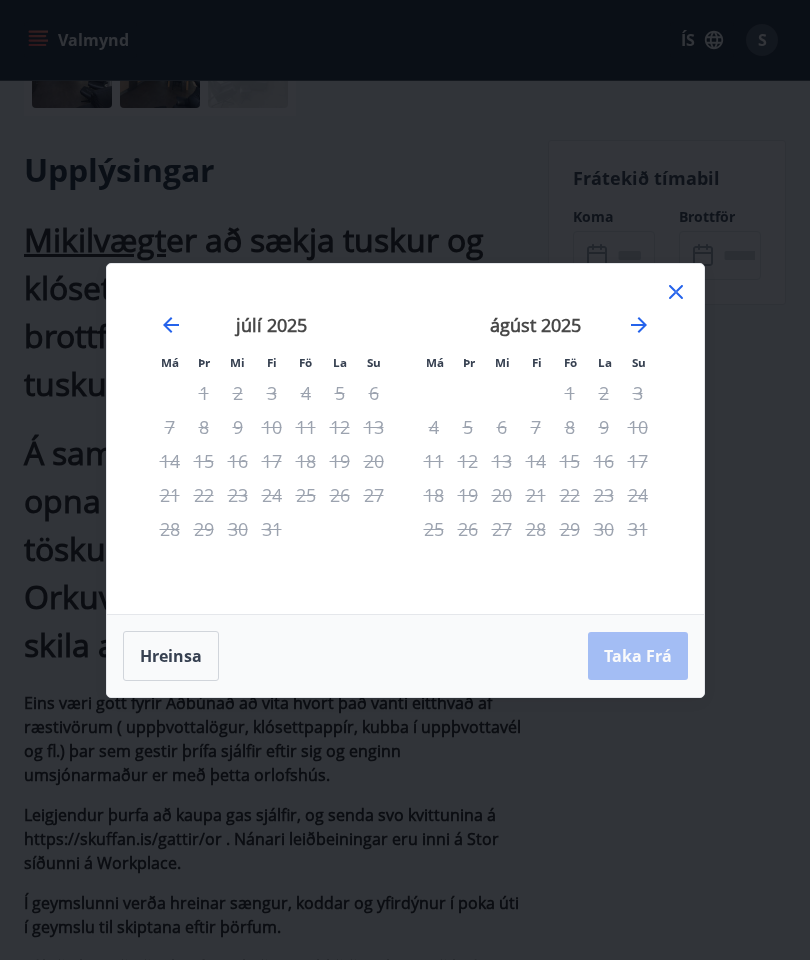 click on "Má Þr Mi Fi Fö La Su Má Þr Mi Fi Fö La Su júní 2025 1 2 3 4 5 6 7 8 9 10 11 12 13 14 15 16 17 18 19 20 21 22 23 24 25 26 27 28 29 30 júlí 2025 1 2 3 4 5 6 7 8 9 10 11 12 13 14 15 16 17 18 19 20 21 22 23 24 25 26 27 28 29 30 31 ágúst 2025 1 2 3 4 5 6 7 8 9 10 11 12 13 14 15 16 17 18 19 20 21 22 23 24 25 26 27 28 29 30 31 september 2025 1 2 3 4 5 6 7 8 9 10 11 12 13 14 15 16 17 18 19 20 21 22 23 24 25 26 27 28 29 30 Hreinsa Taka Frá" at bounding box center [405, 480] 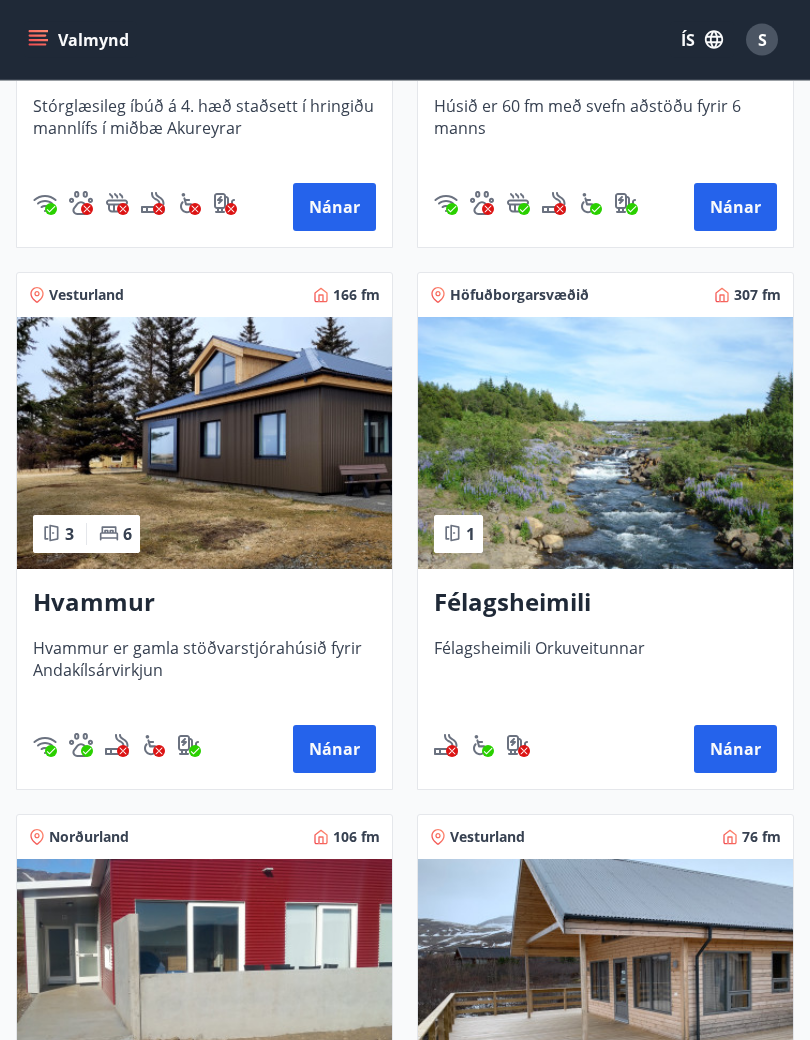 scroll, scrollTop: 762, scrollLeft: 0, axis: vertical 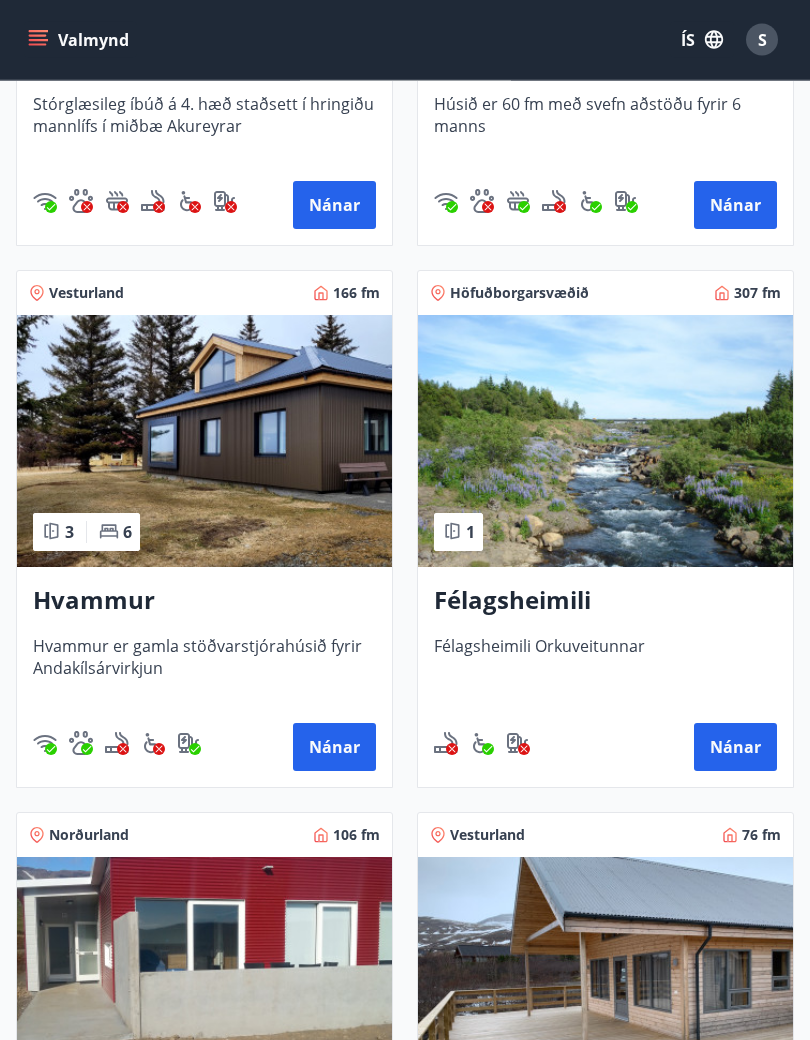 click at bounding box center (204, 442) 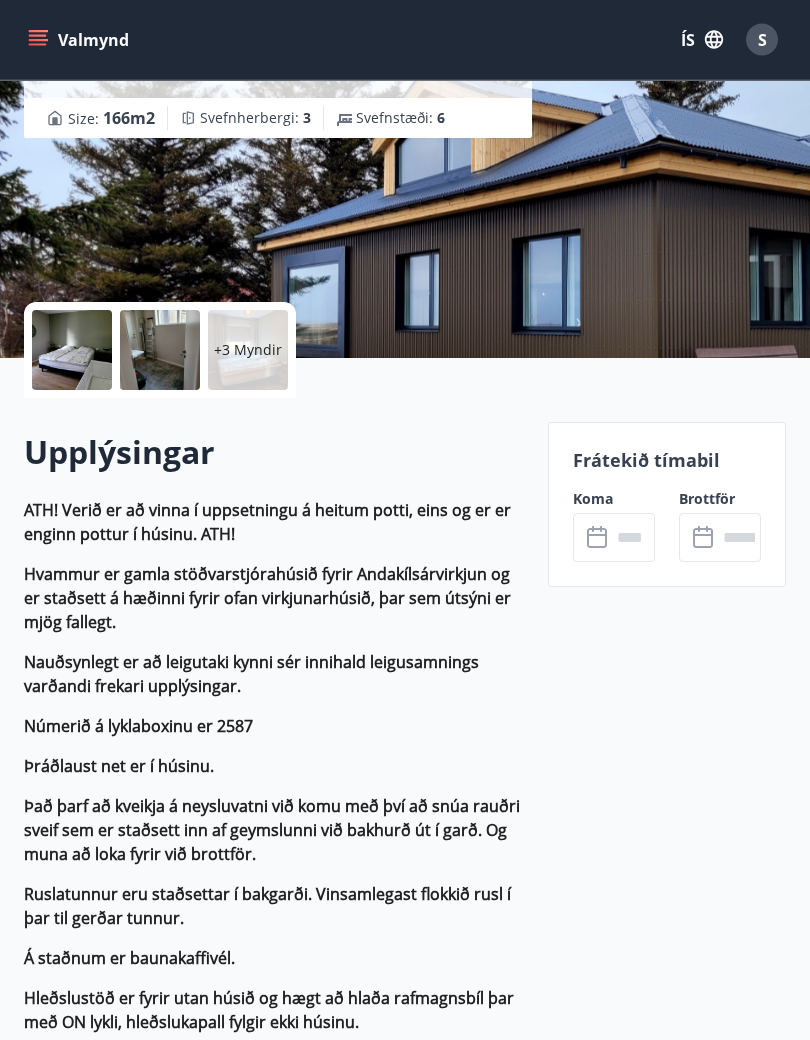 scroll, scrollTop: 242, scrollLeft: 0, axis: vertical 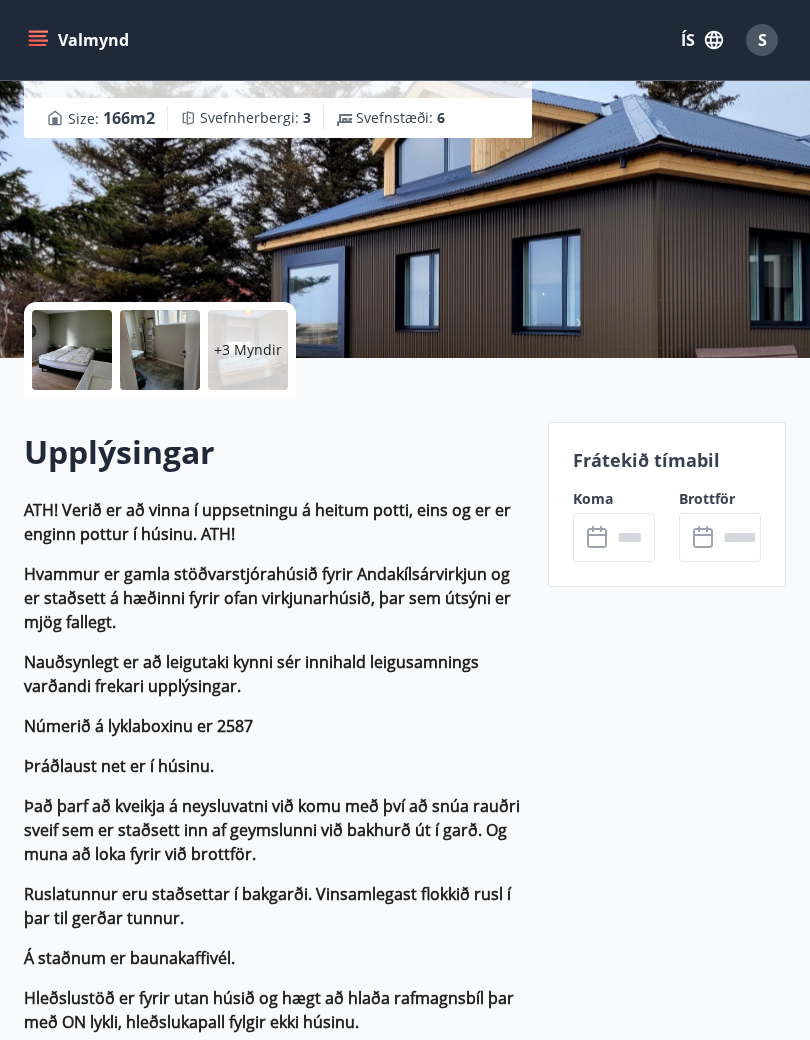 click at bounding box center (633, 537) 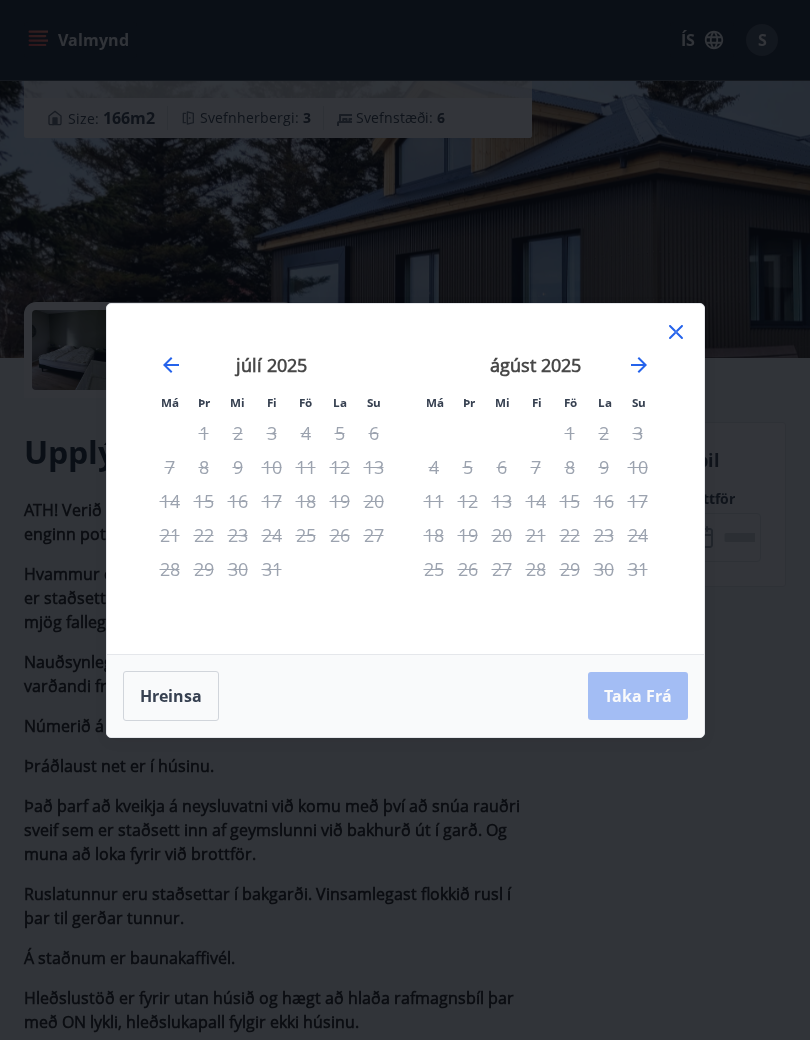 click on "[MONTH] [YEAR] [NUMBER] [NUMBER] [NUMBER] [NUMBER] [NUMBER] [NUMBER] [NUMBER] [NUMBER] [NUMBER] [NUMBER] [NUMBER] [NUMBER] [NUMBER] [NUMBER] [NUMBER] [NUMBER] [NUMBER] [NUMBER] [NUMBER] [NUMBER] [NUMBER] [NUMBER] [NUMBER] [NUMBER] [NUMBER] [NUMBER] [NUMBER] [NUMBER] [NUMBER]" at bounding box center (536, 492) 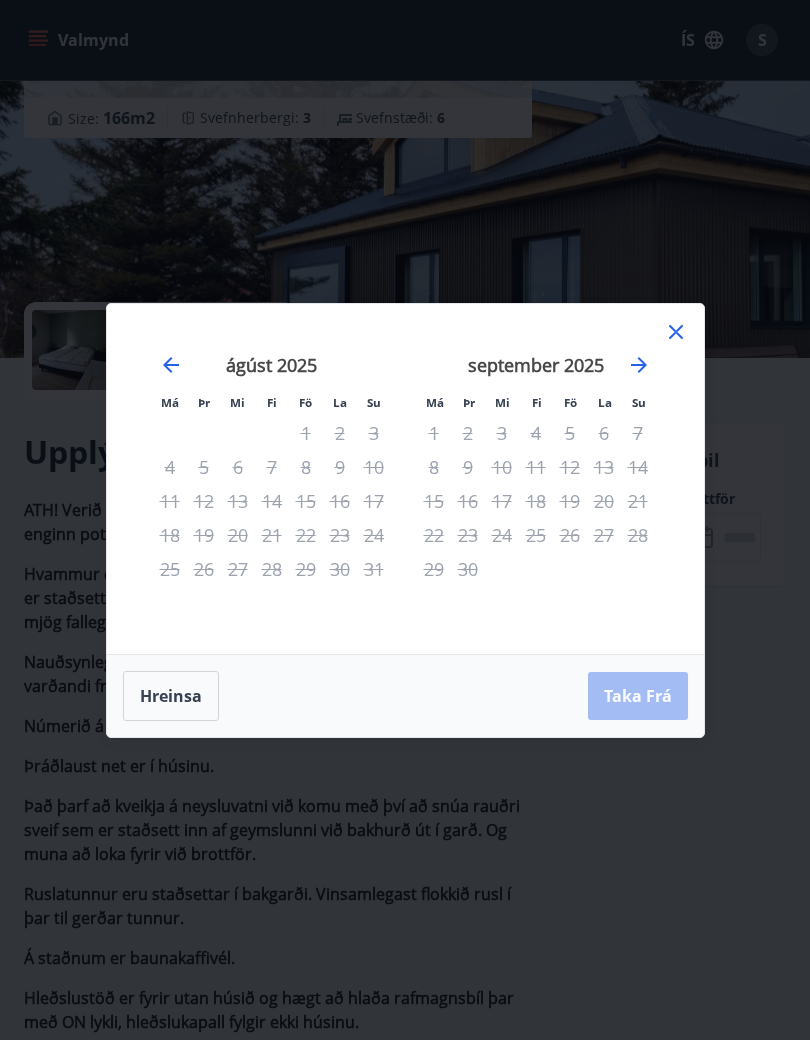 click 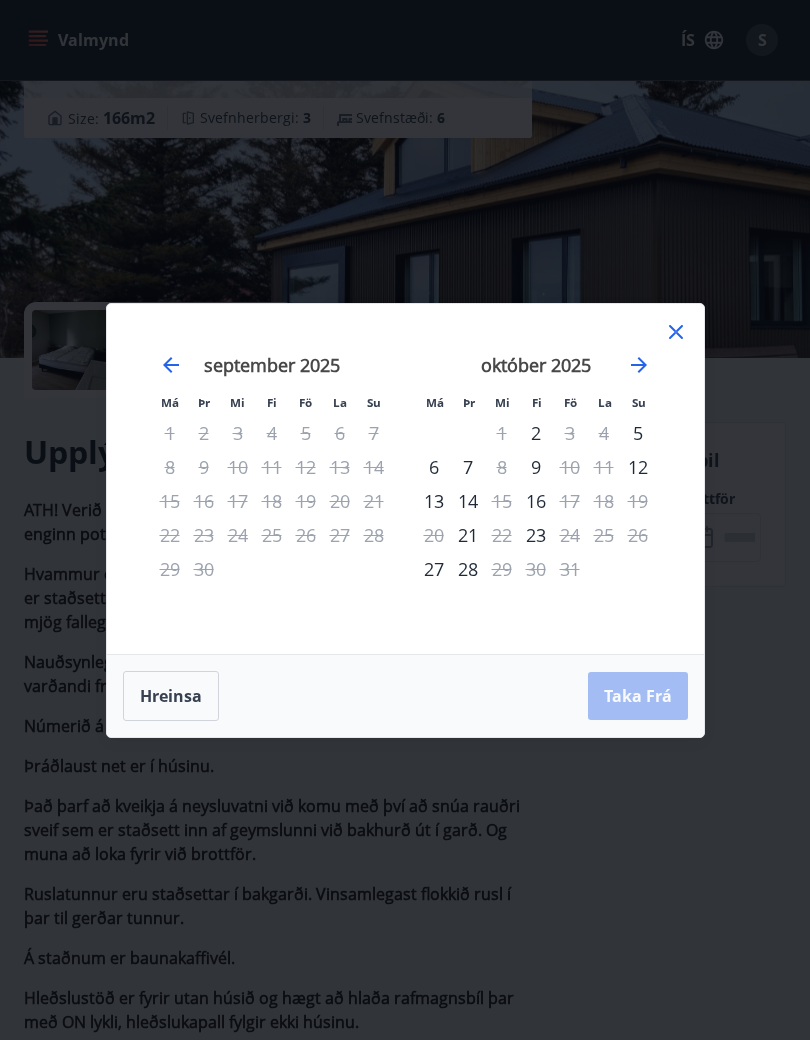 click 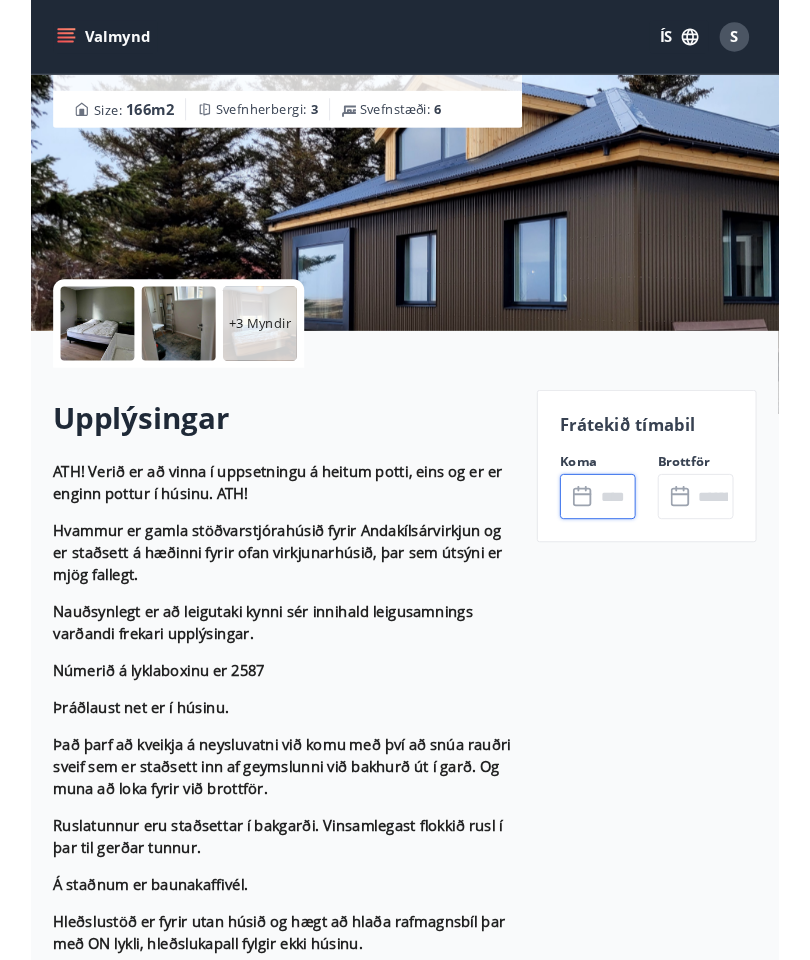 scroll, scrollTop: 0, scrollLeft: 0, axis: both 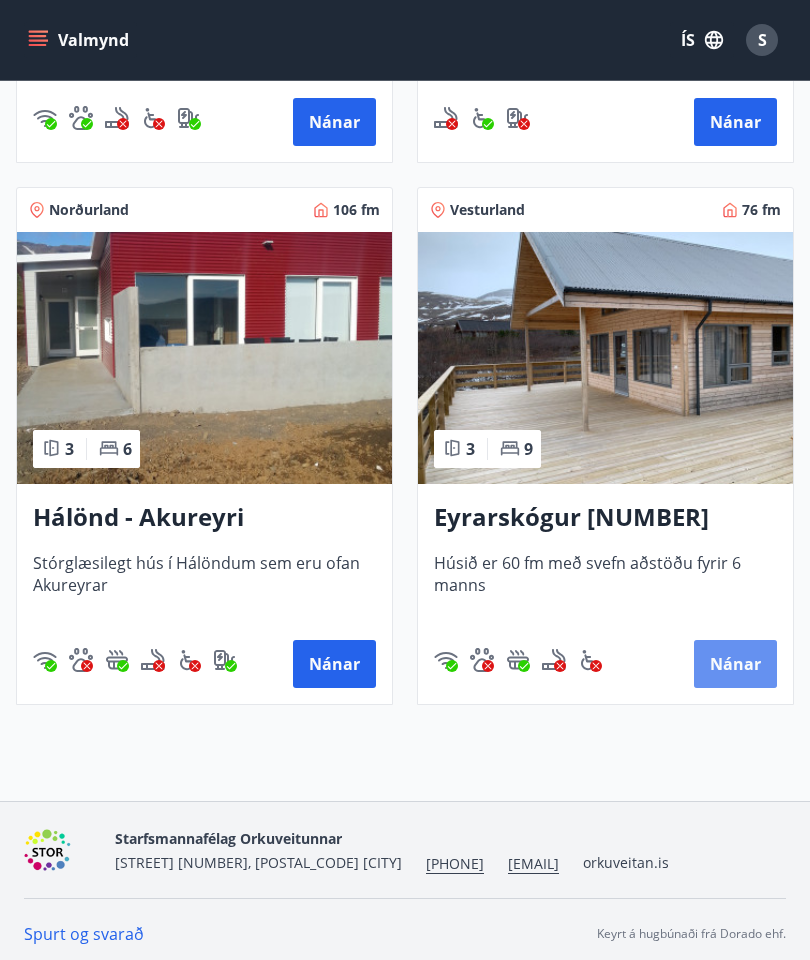 click on "Nánar" at bounding box center [735, 664] 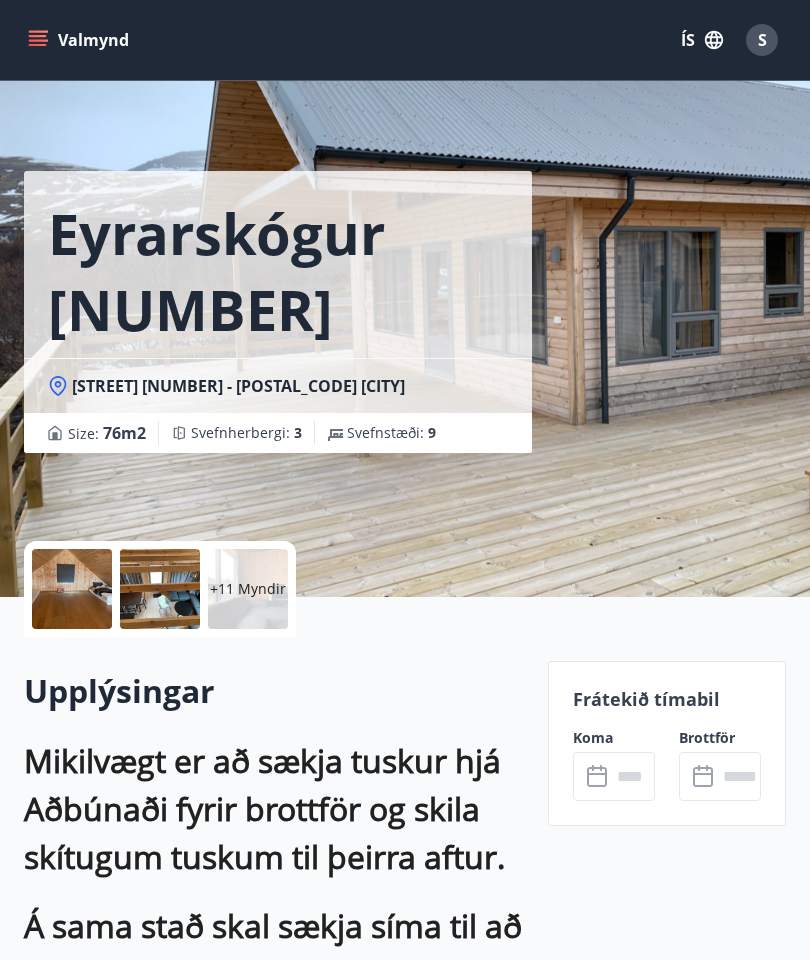 scroll, scrollTop: 0, scrollLeft: 0, axis: both 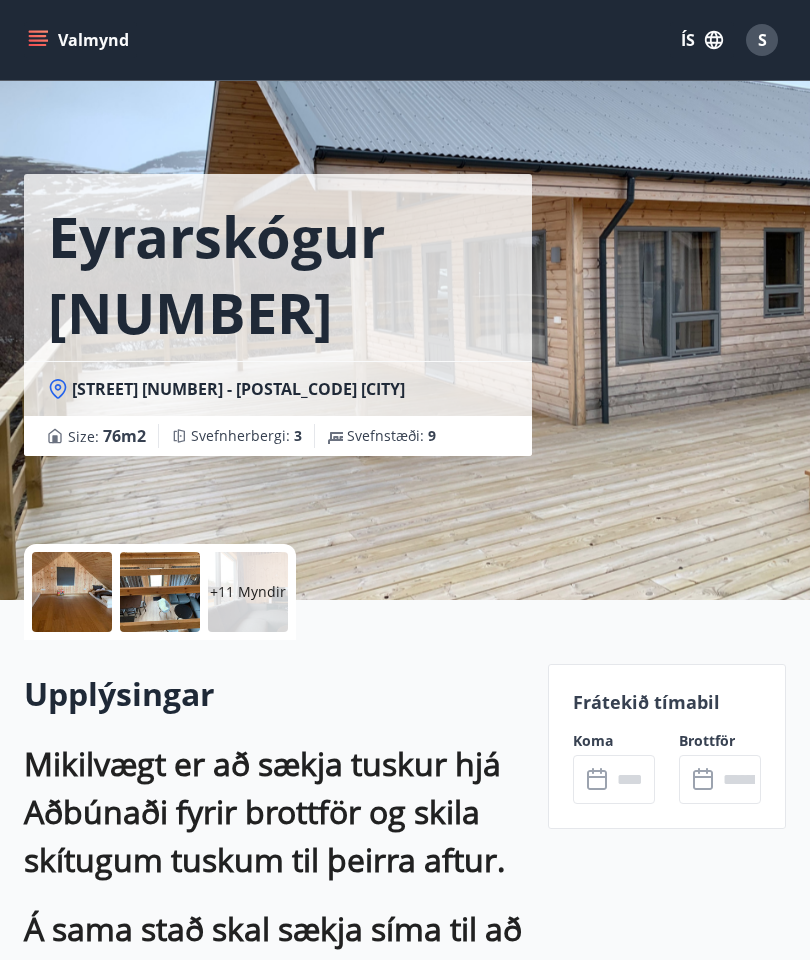 click 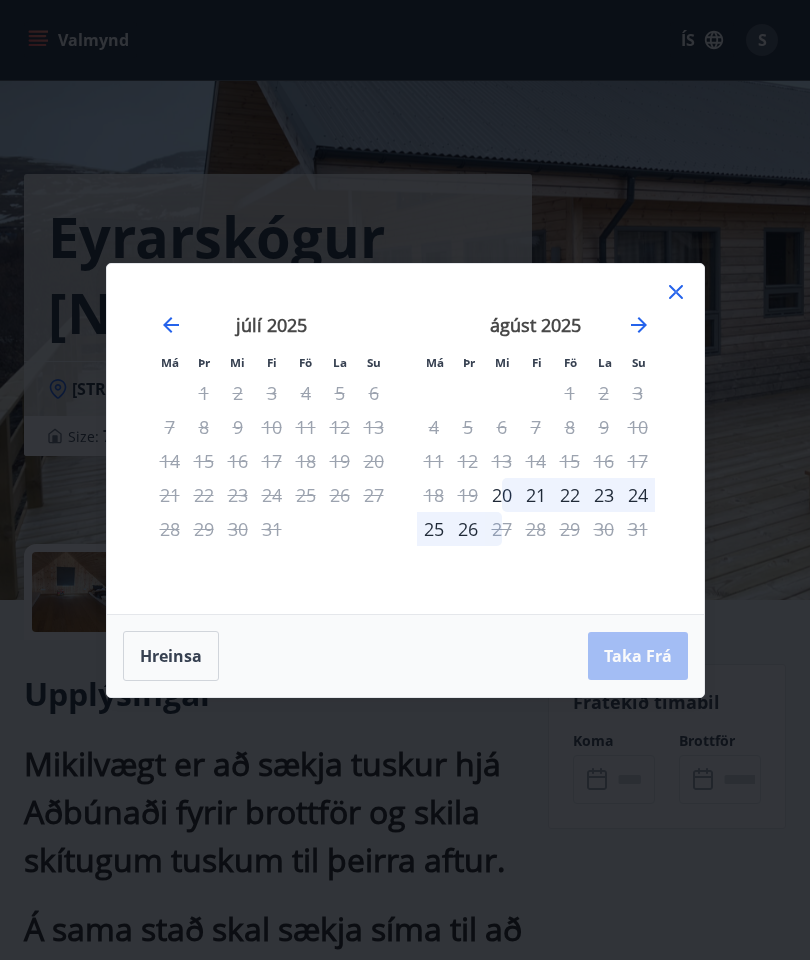 click on "20" at bounding box center [502, 495] 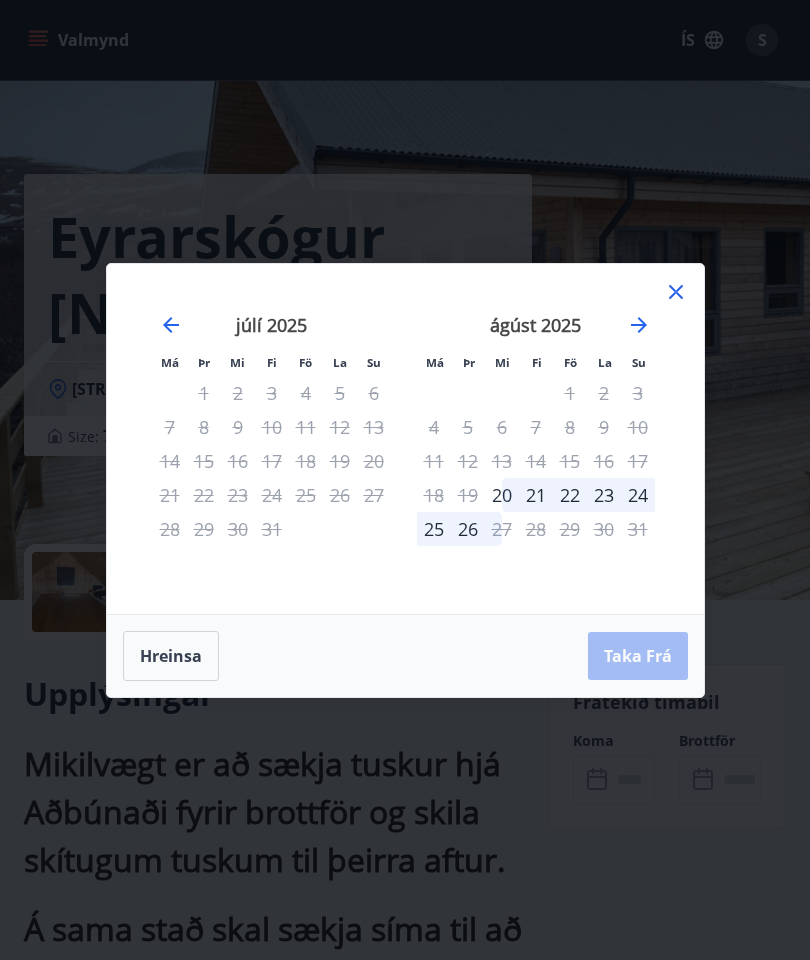click on "20" at bounding box center [502, 495] 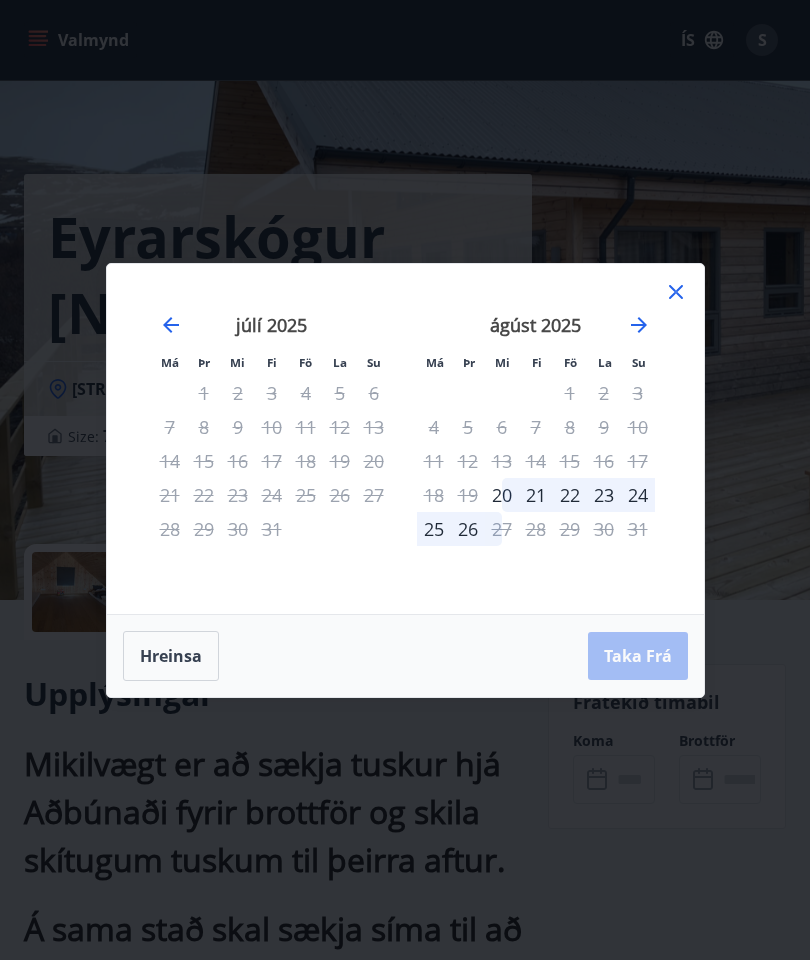 click on "Hreinsa" at bounding box center [171, 656] 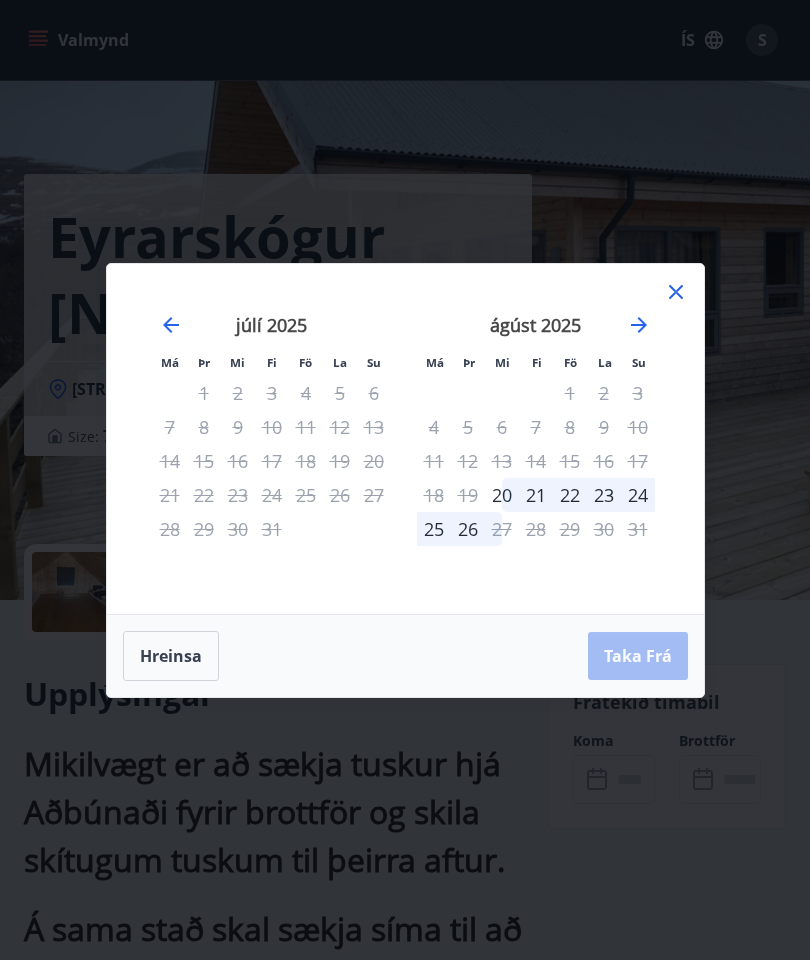 click on "Hreinsa" at bounding box center [171, 656] 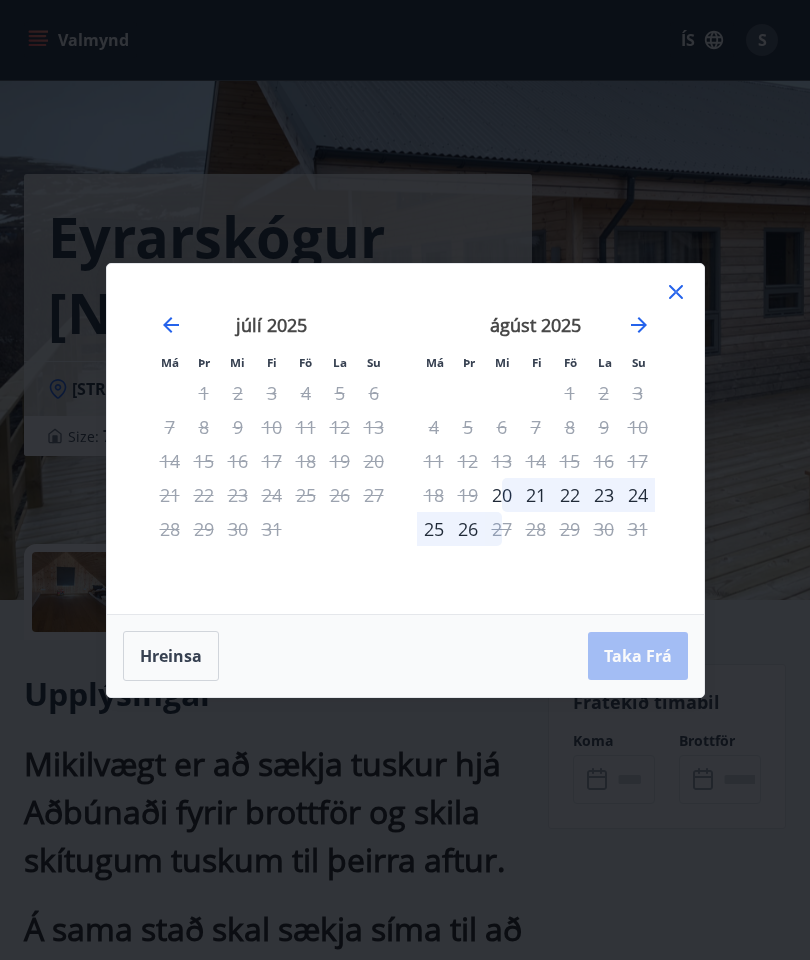 click on "Hreinsa" at bounding box center [171, 656] 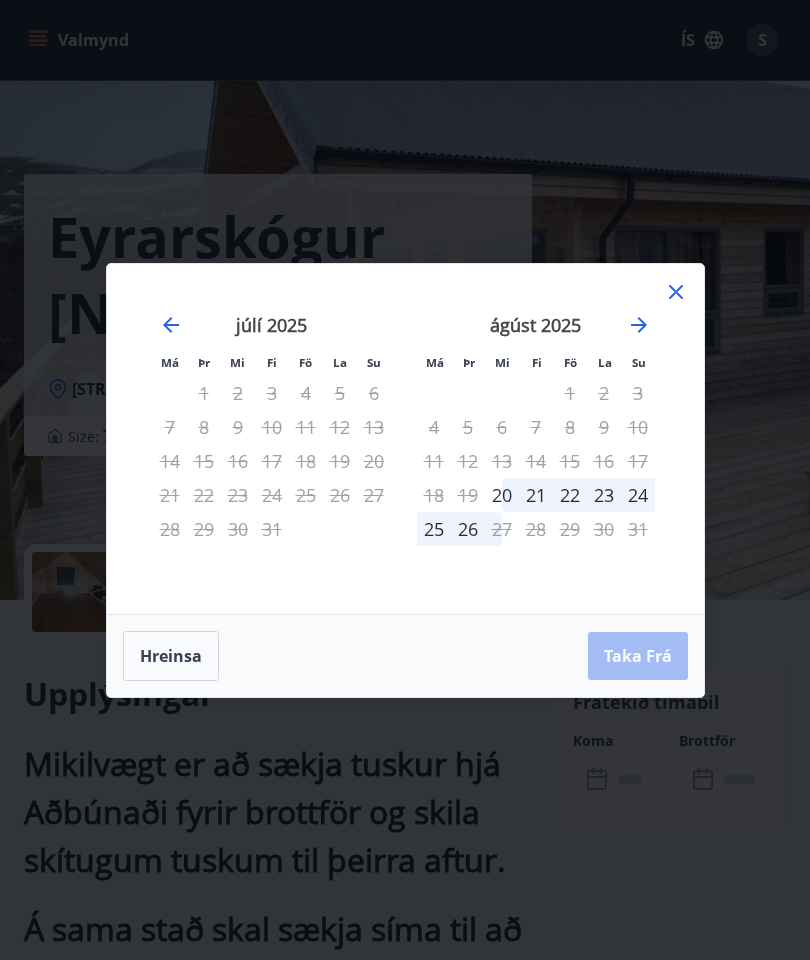 click 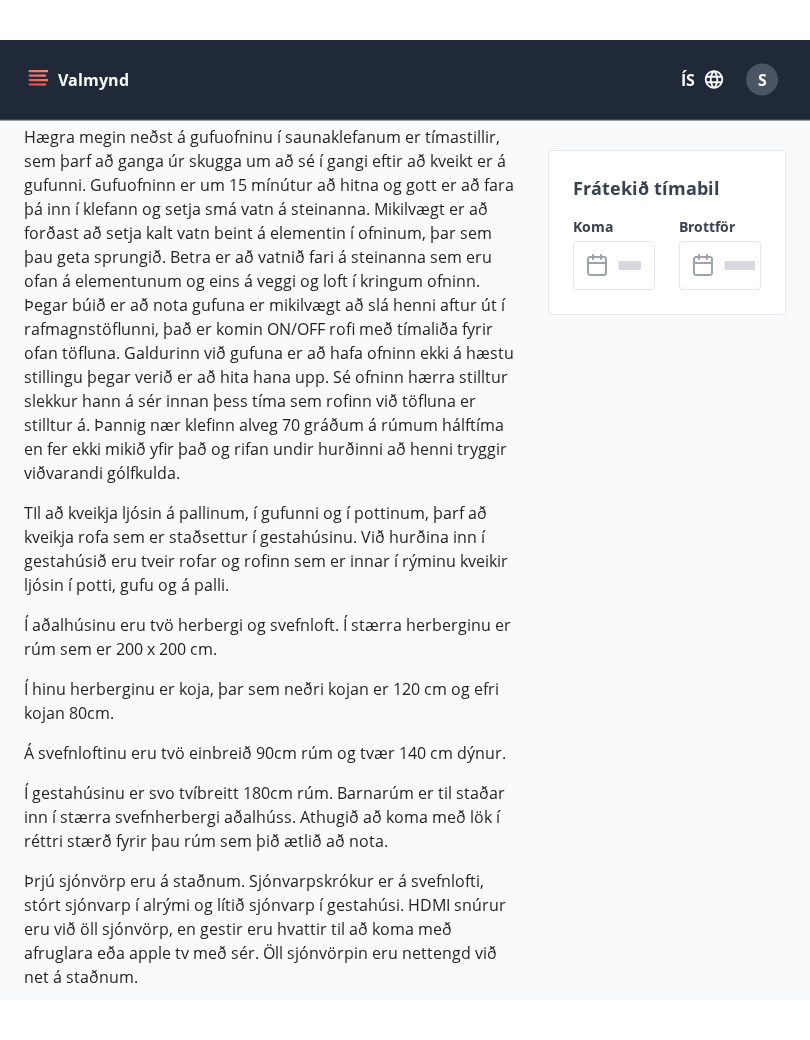 scroll, scrollTop: 2610, scrollLeft: 0, axis: vertical 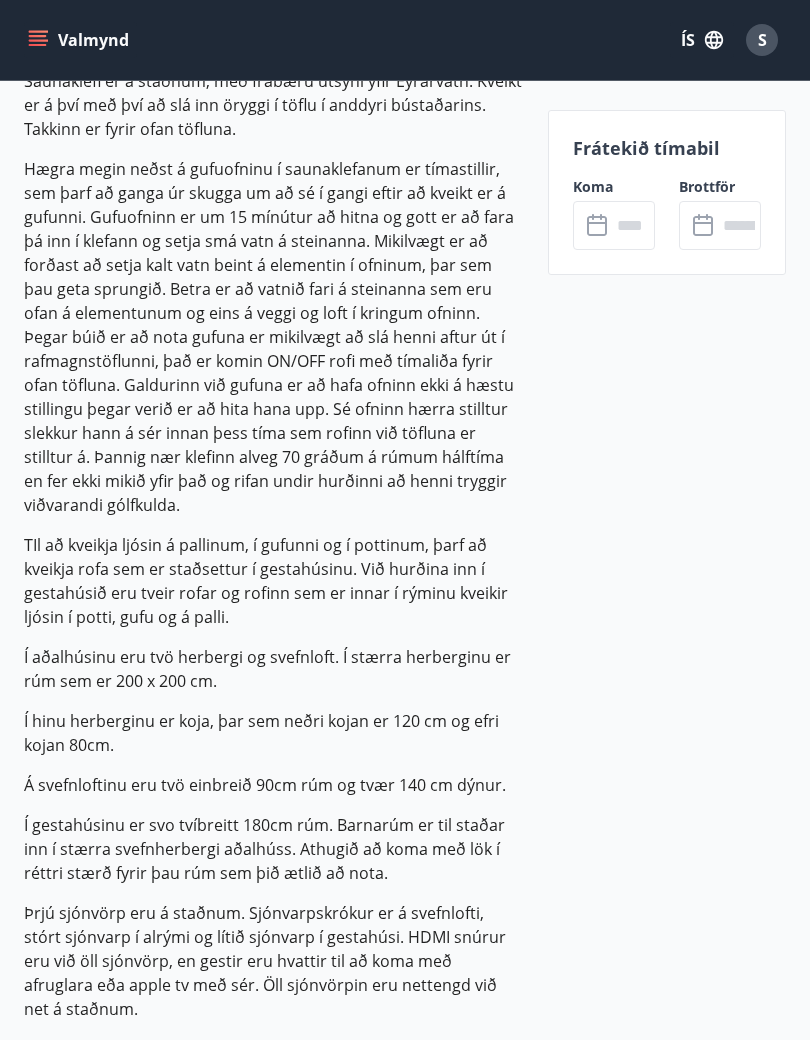 click at bounding box center (633, 225) 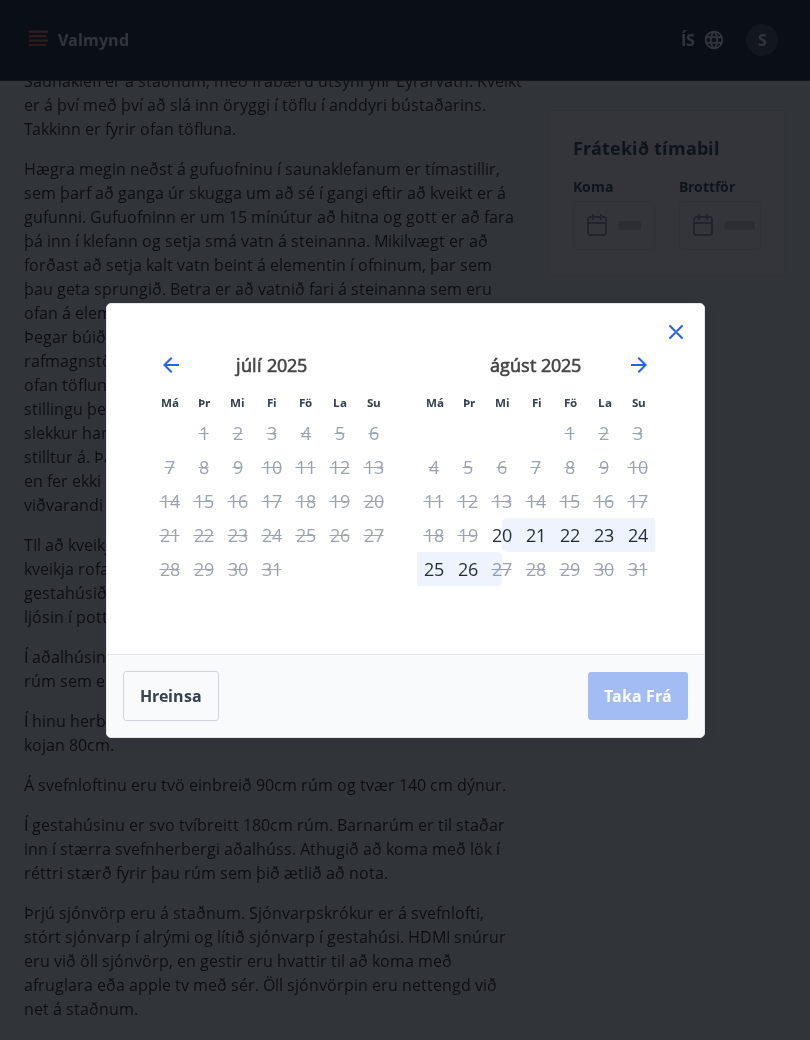 click on "20" at bounding box center (502, 535) 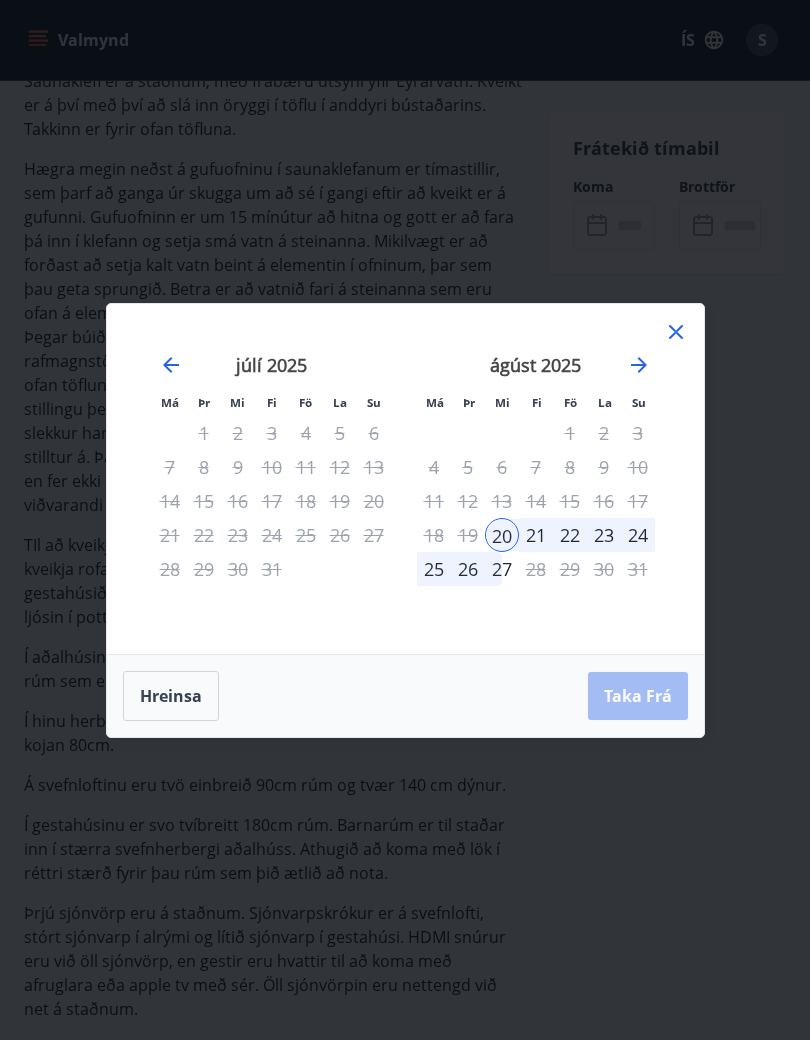 click on "27" at bounding box center [502, 569] 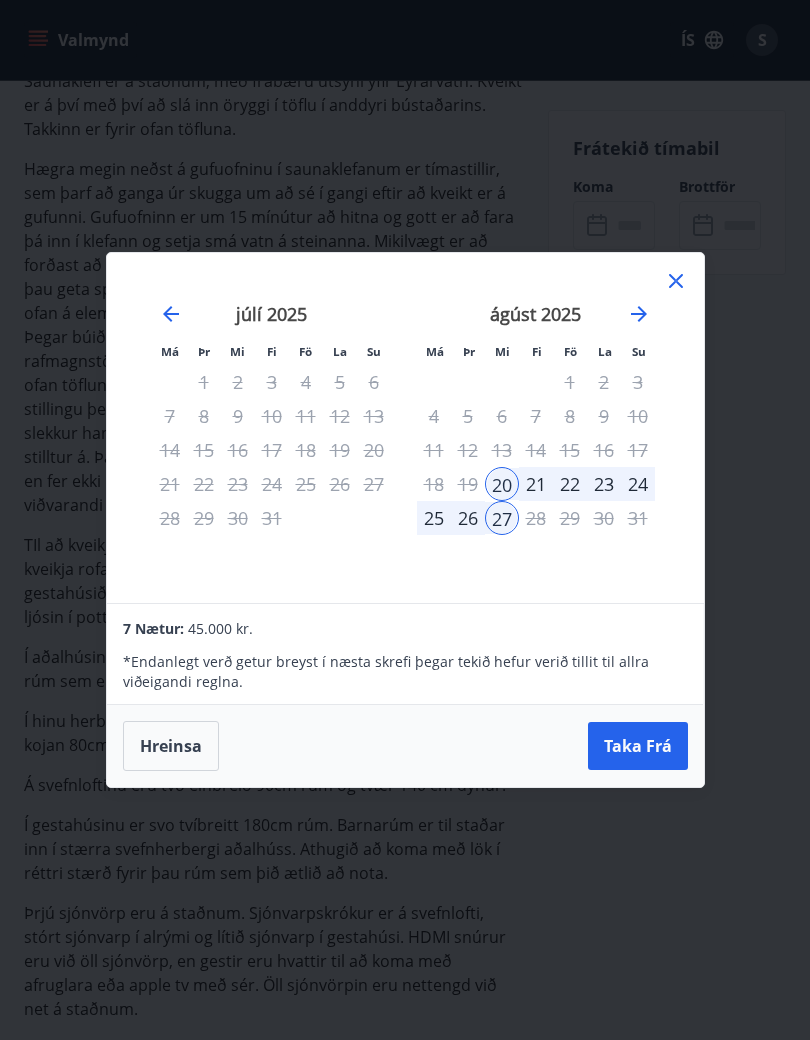 click on "Taka Frá" at bounding box center [638, 746] 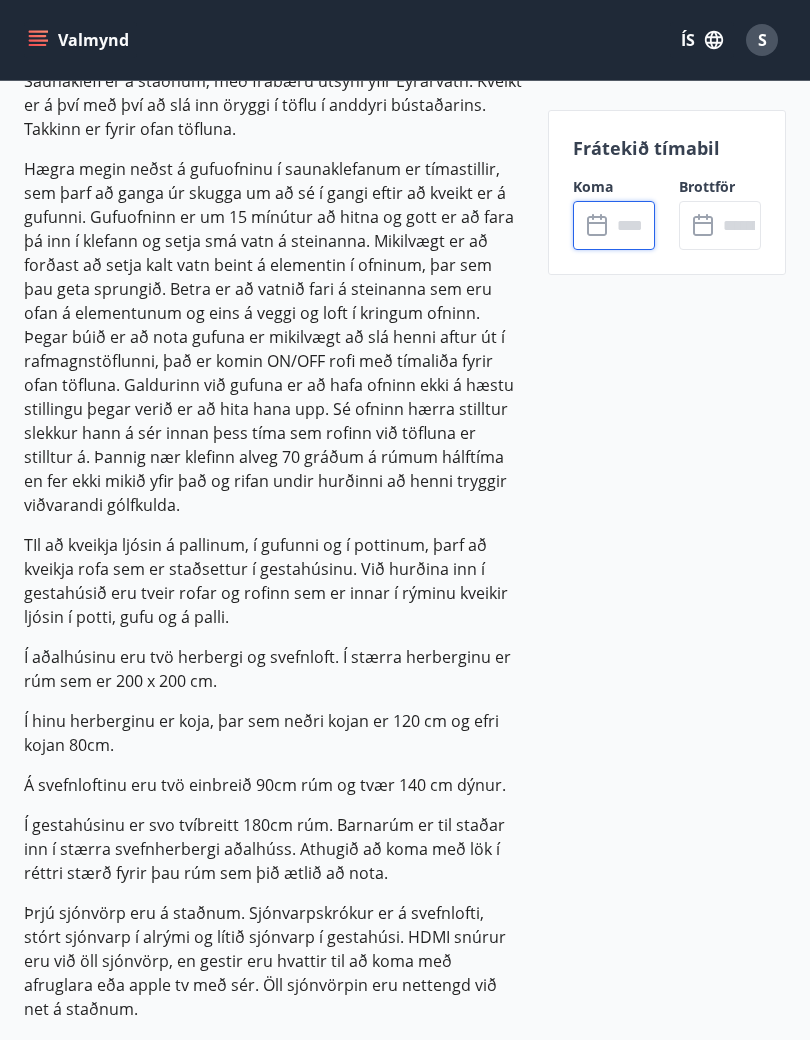 type on "******" 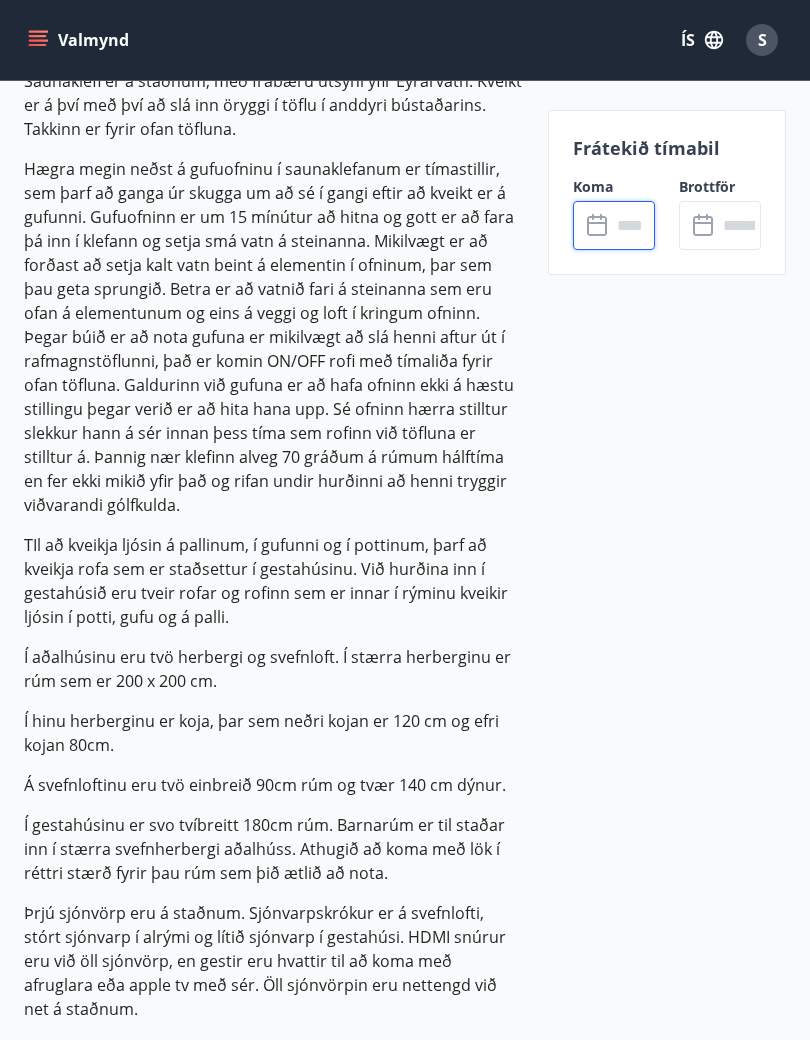 type on "******" 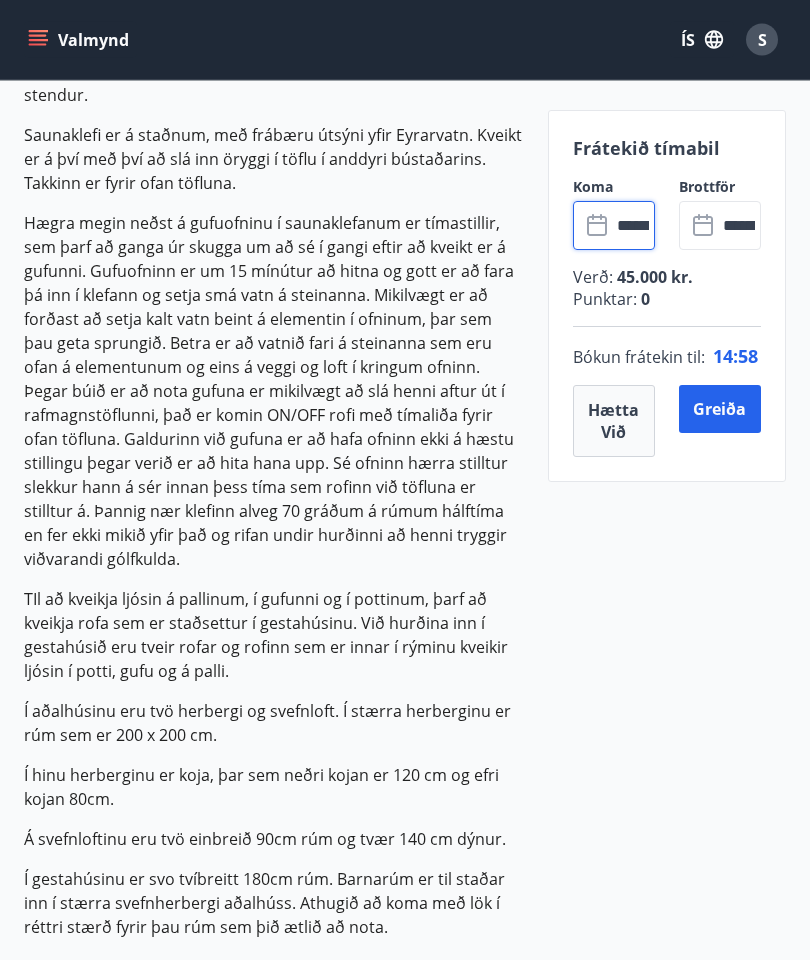 scroll, scrollTop: 2553, scrollLeft: 0, axis: vertical 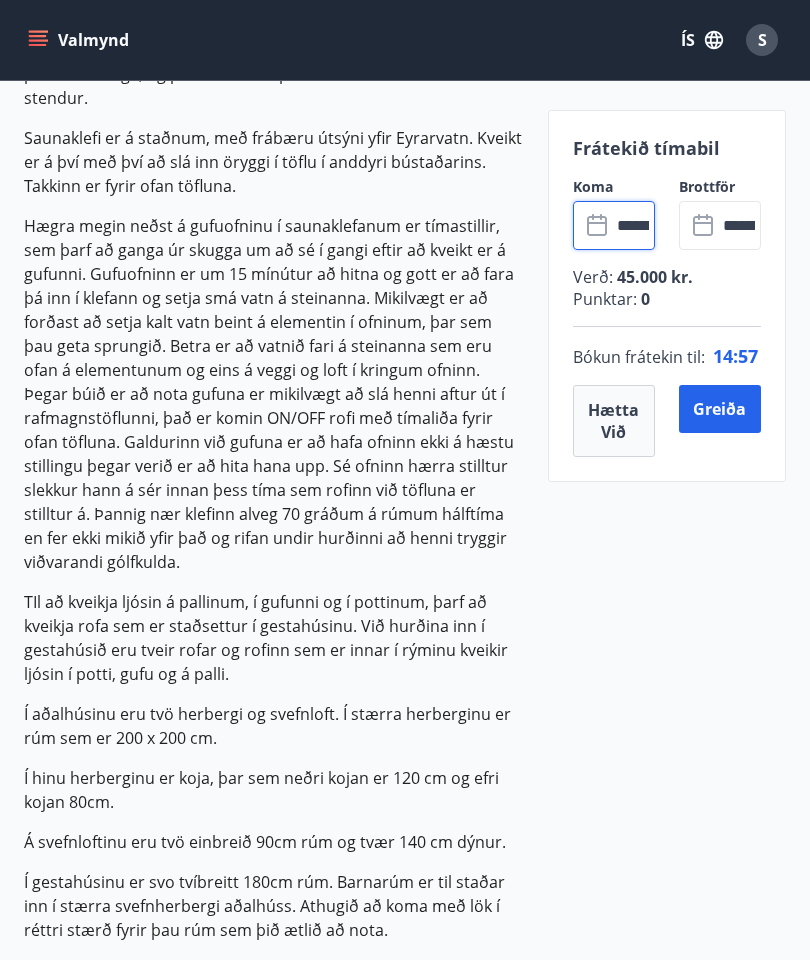 click on "Greiða" at bounding box center [720, 409] 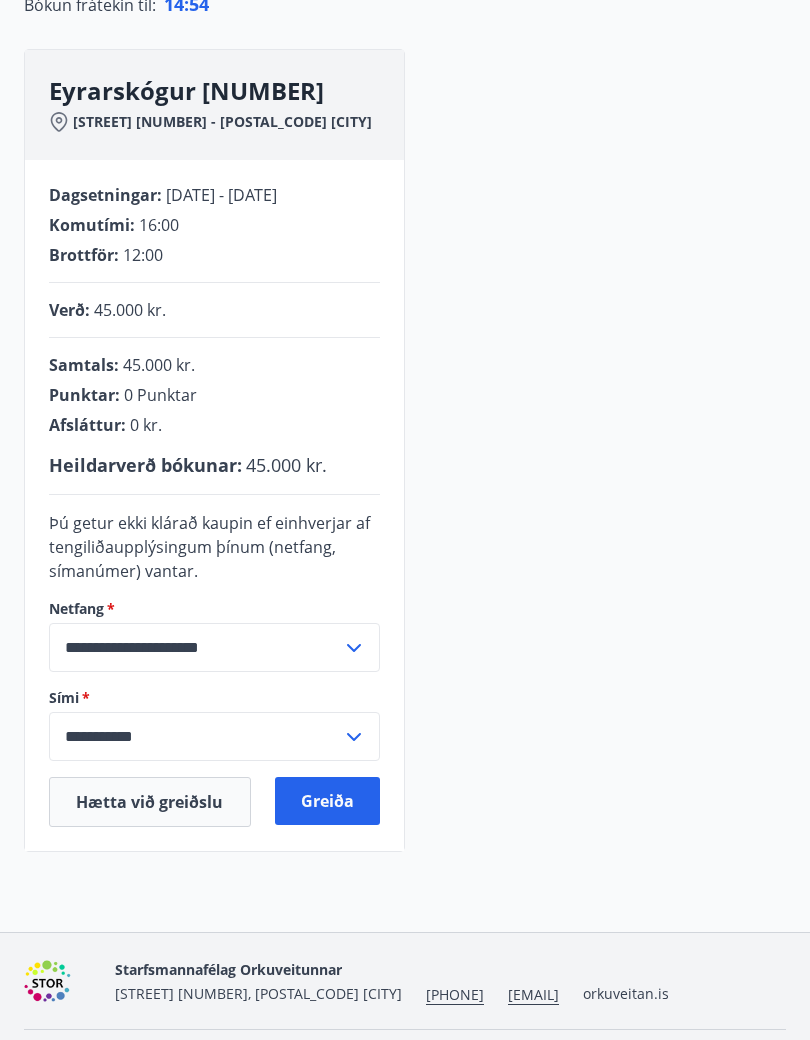 scroll, scrollTop: 222, scrollLeft: 0, axis: vertical 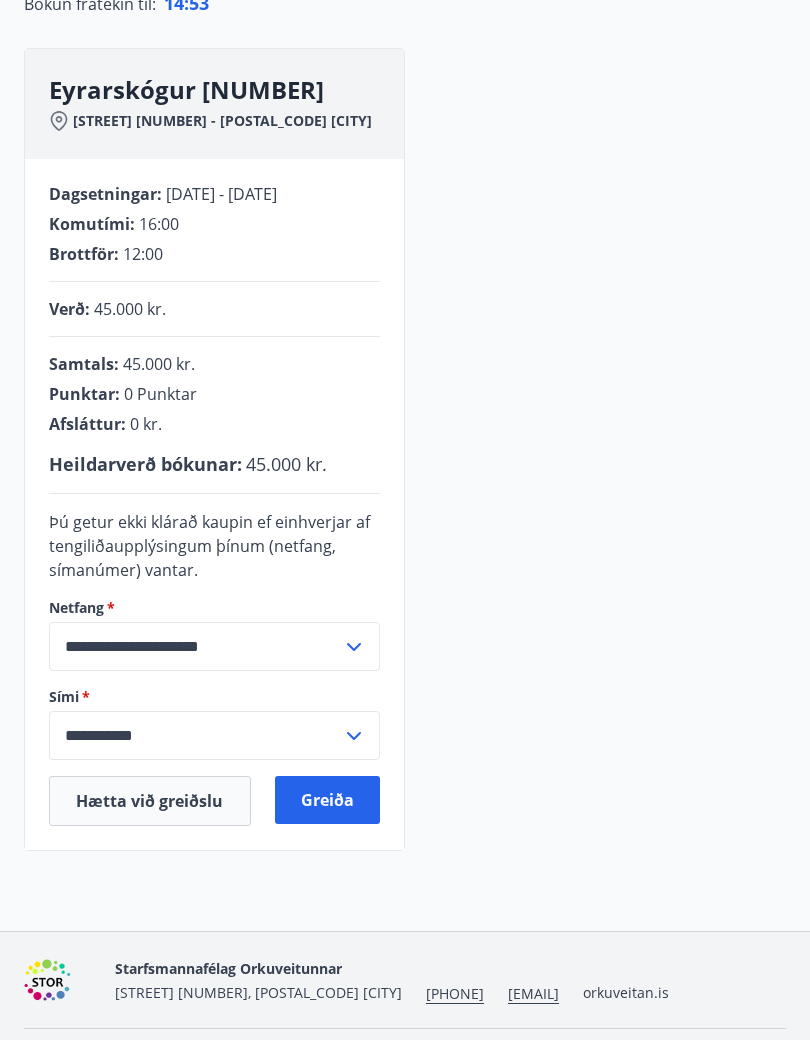 click on "Greiða" at bounding box center (328, 800) 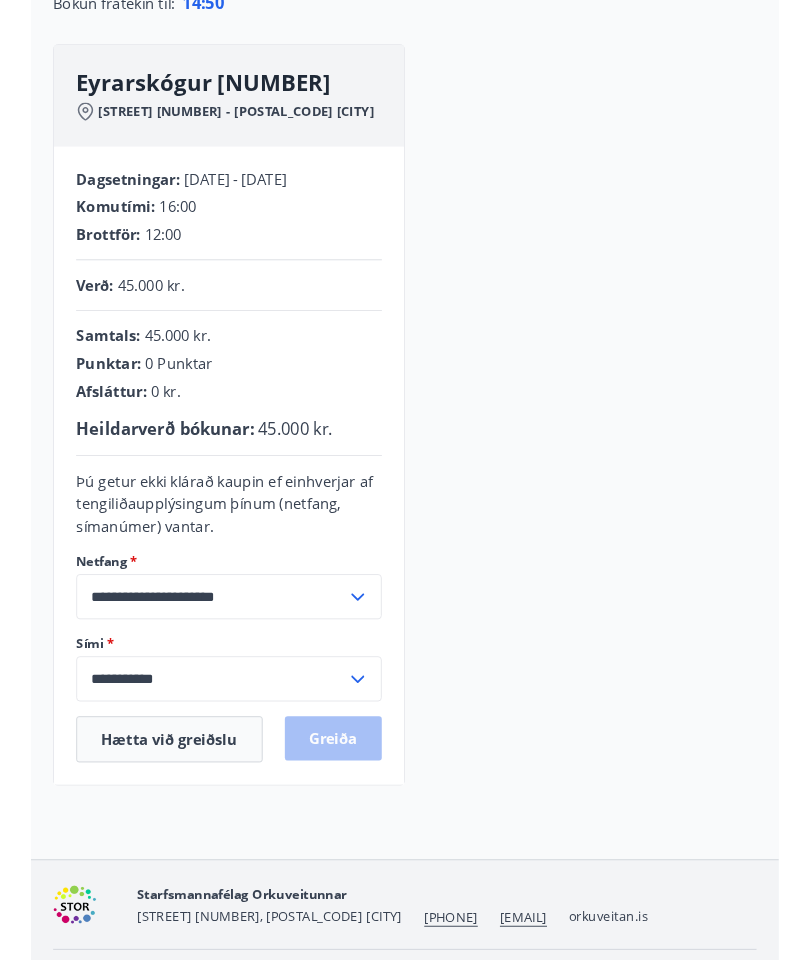 scroll, scrollTop: 302, scrollLeft: 0, axis: vertical 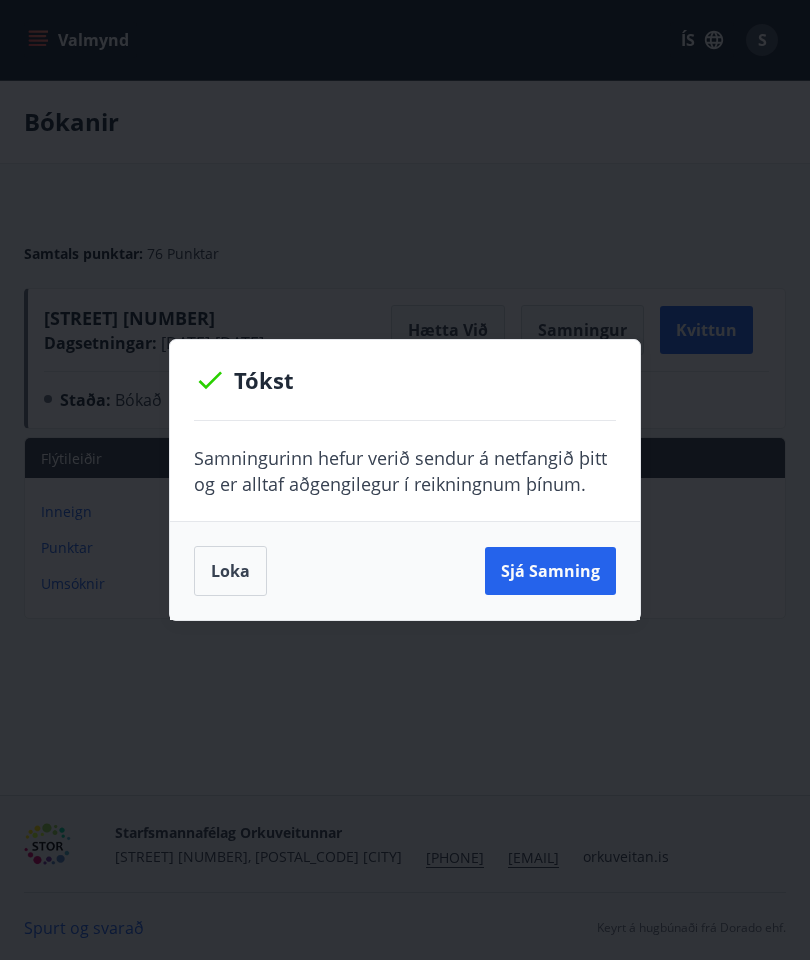 click on "Loka" at bounding box center (230, 571) 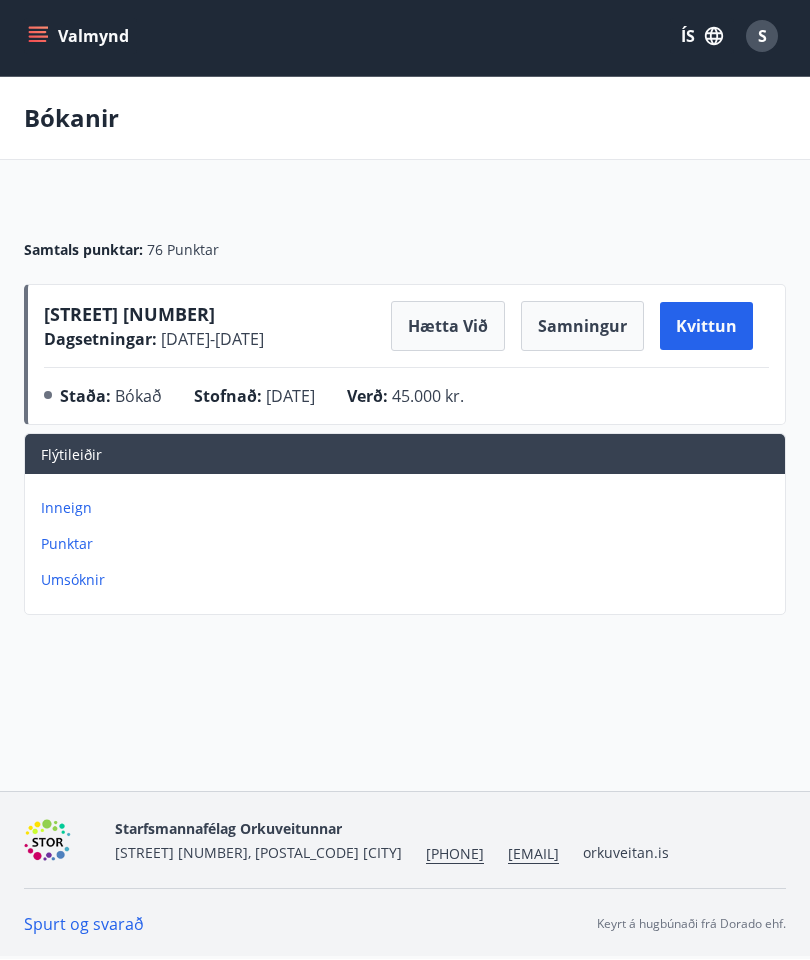 scroll, scrollTop: 0, scrollLeft: 0, axis: both 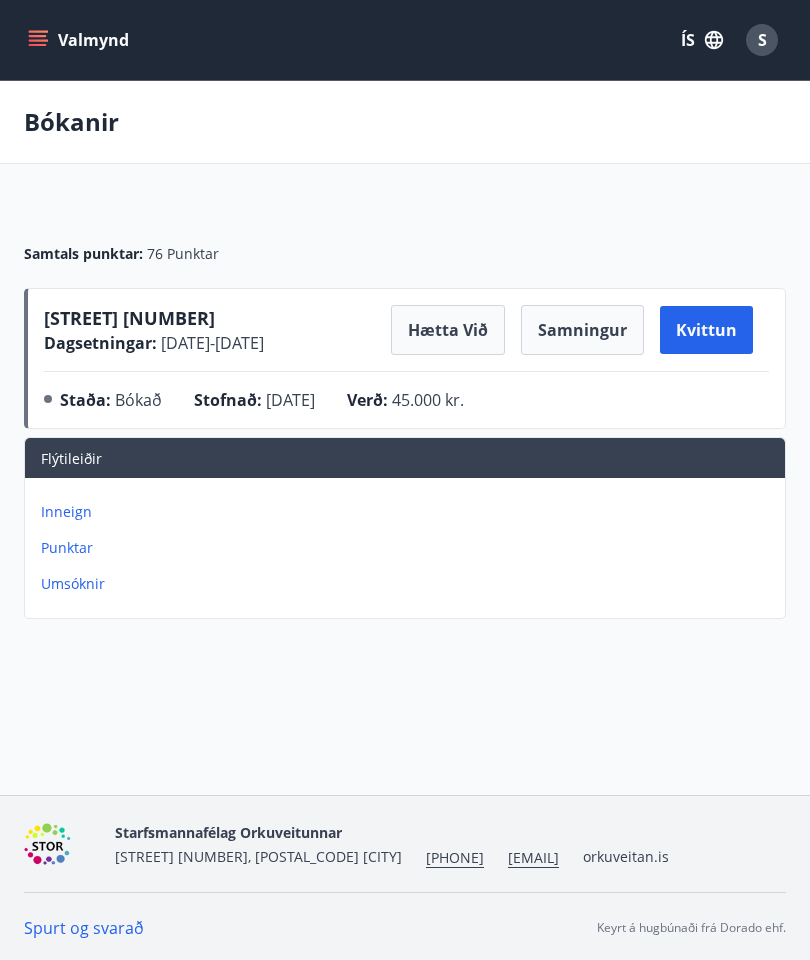 click on "Spurt og svarað Keyrt á hugbúnaði frá Dorado ehf." at bounding box center (405, 927) 